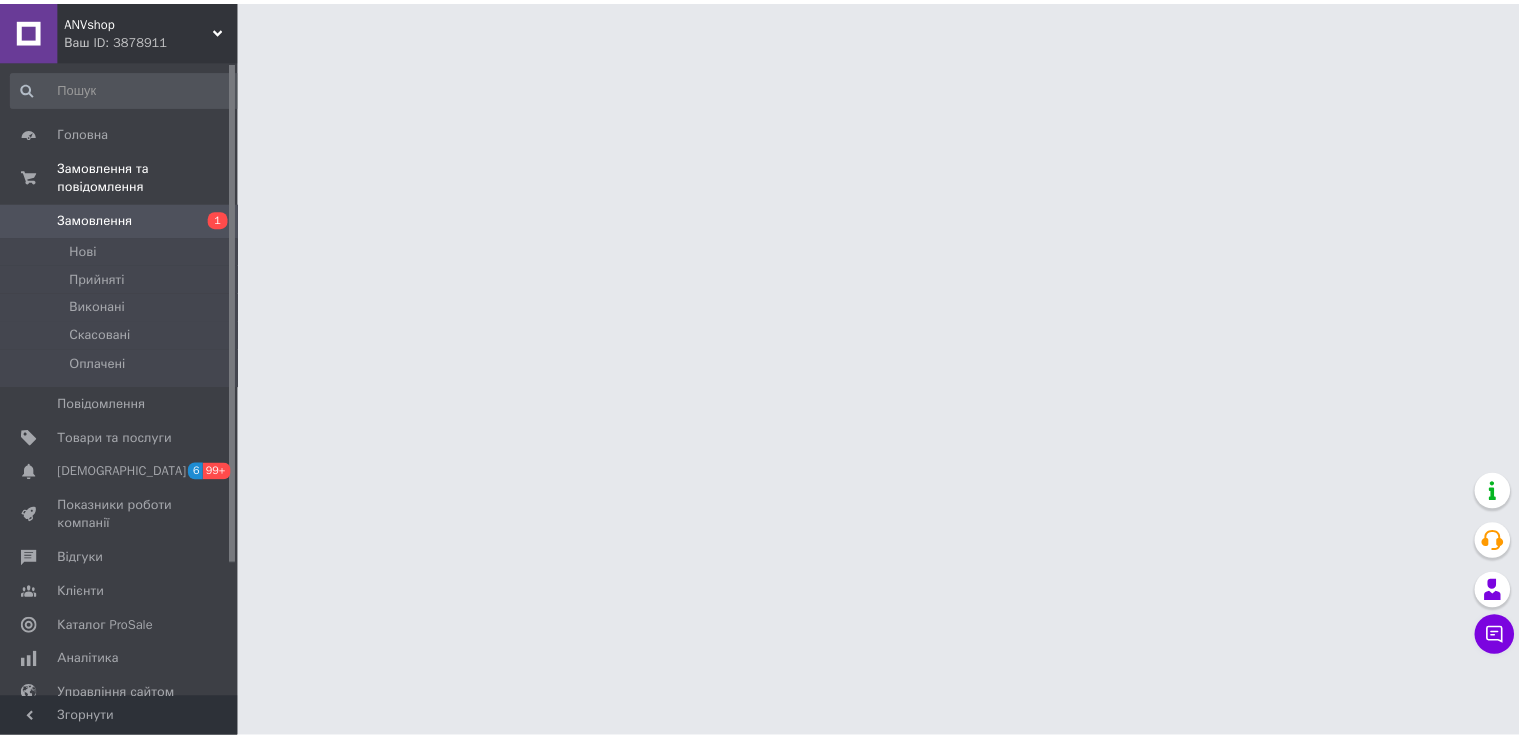 scroll, scrollTop: 0, scrollLeft: 0, axis: both 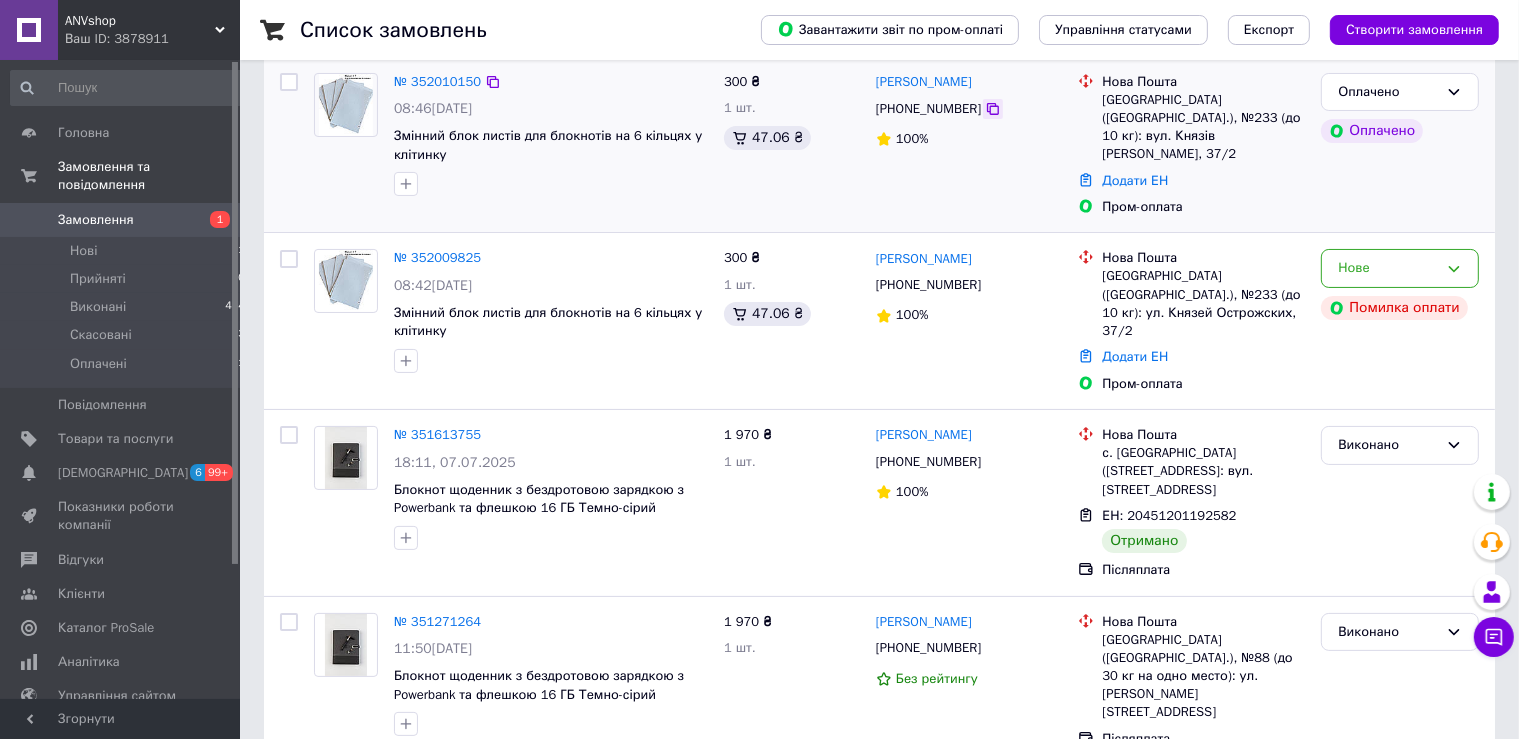 click 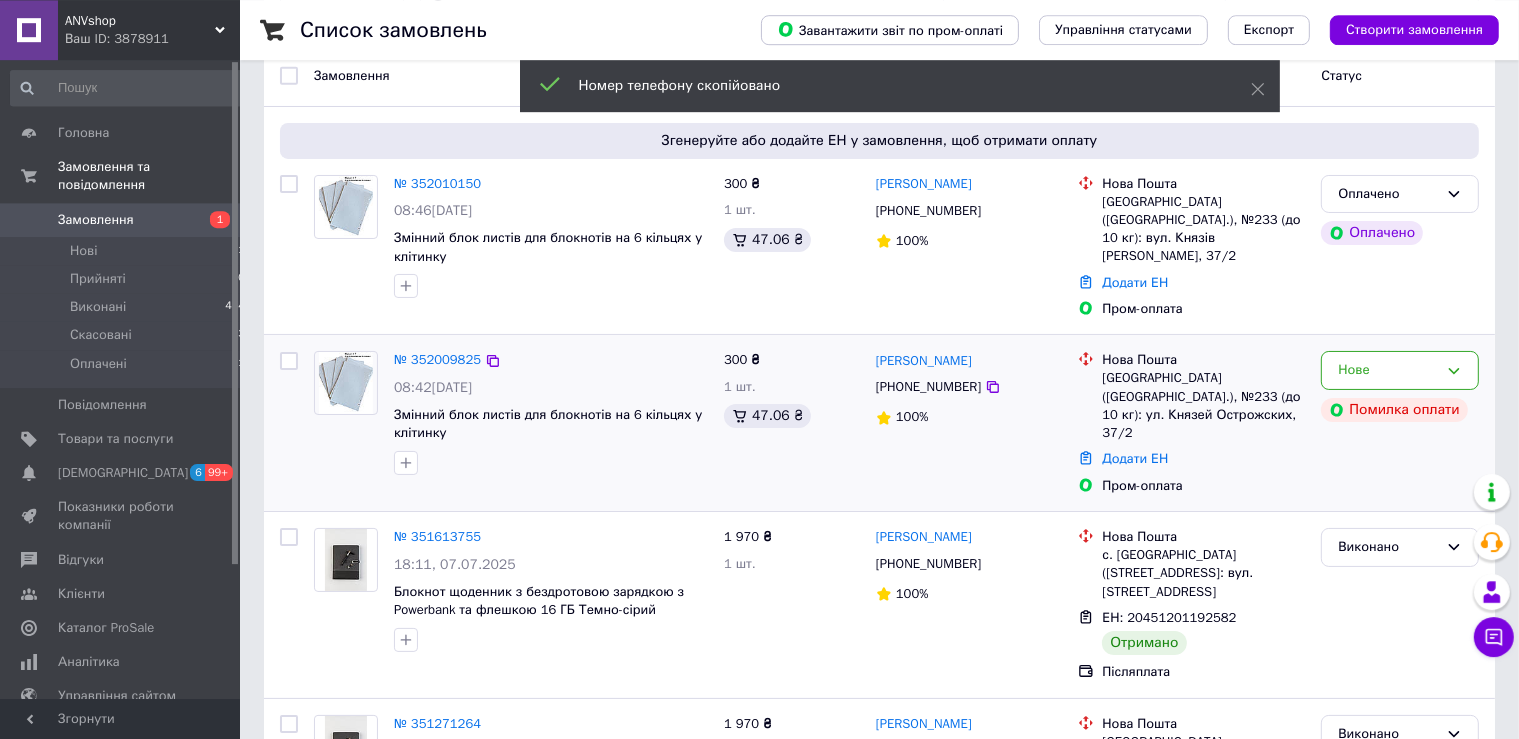 scroll, scrollTop: 0, scrollLeft: 0, axis: both 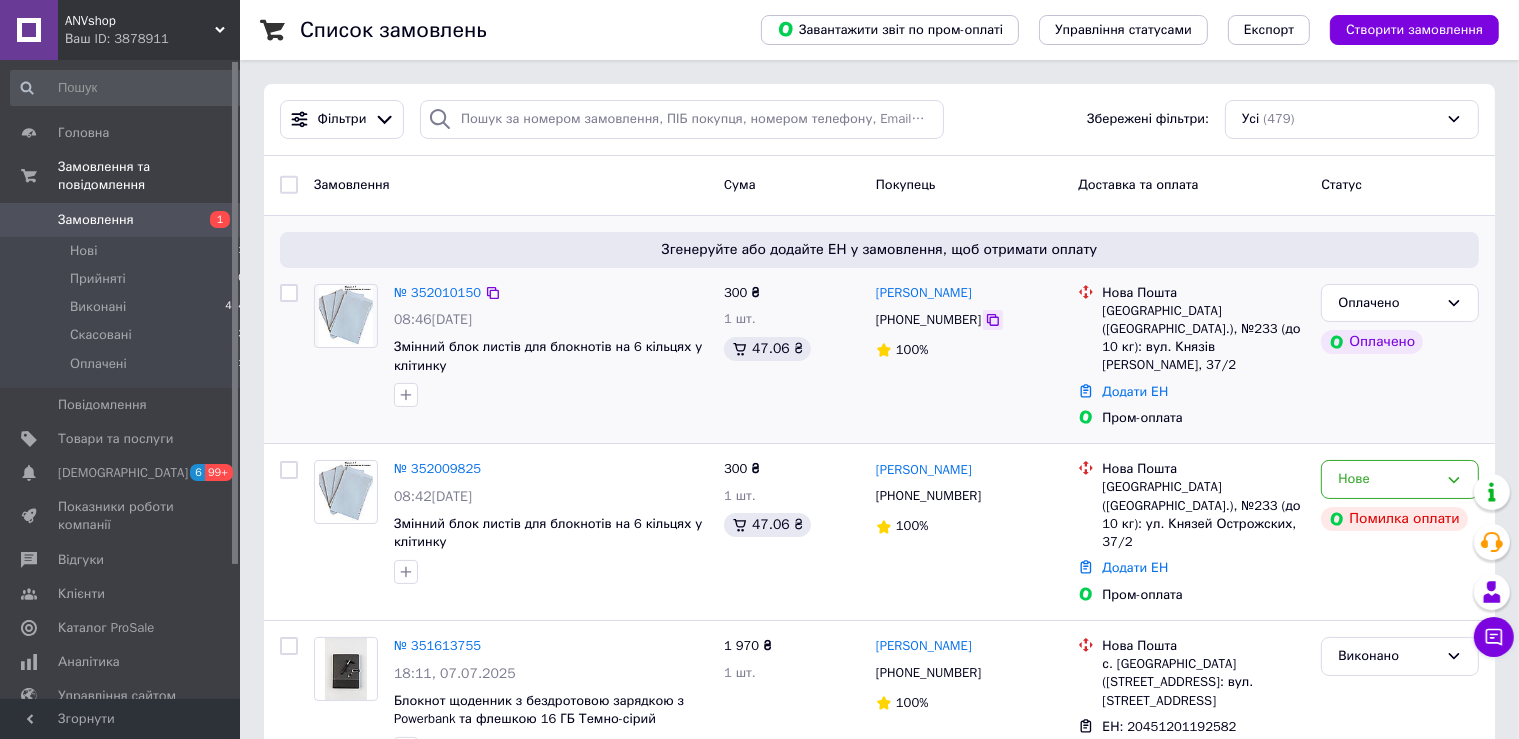 click 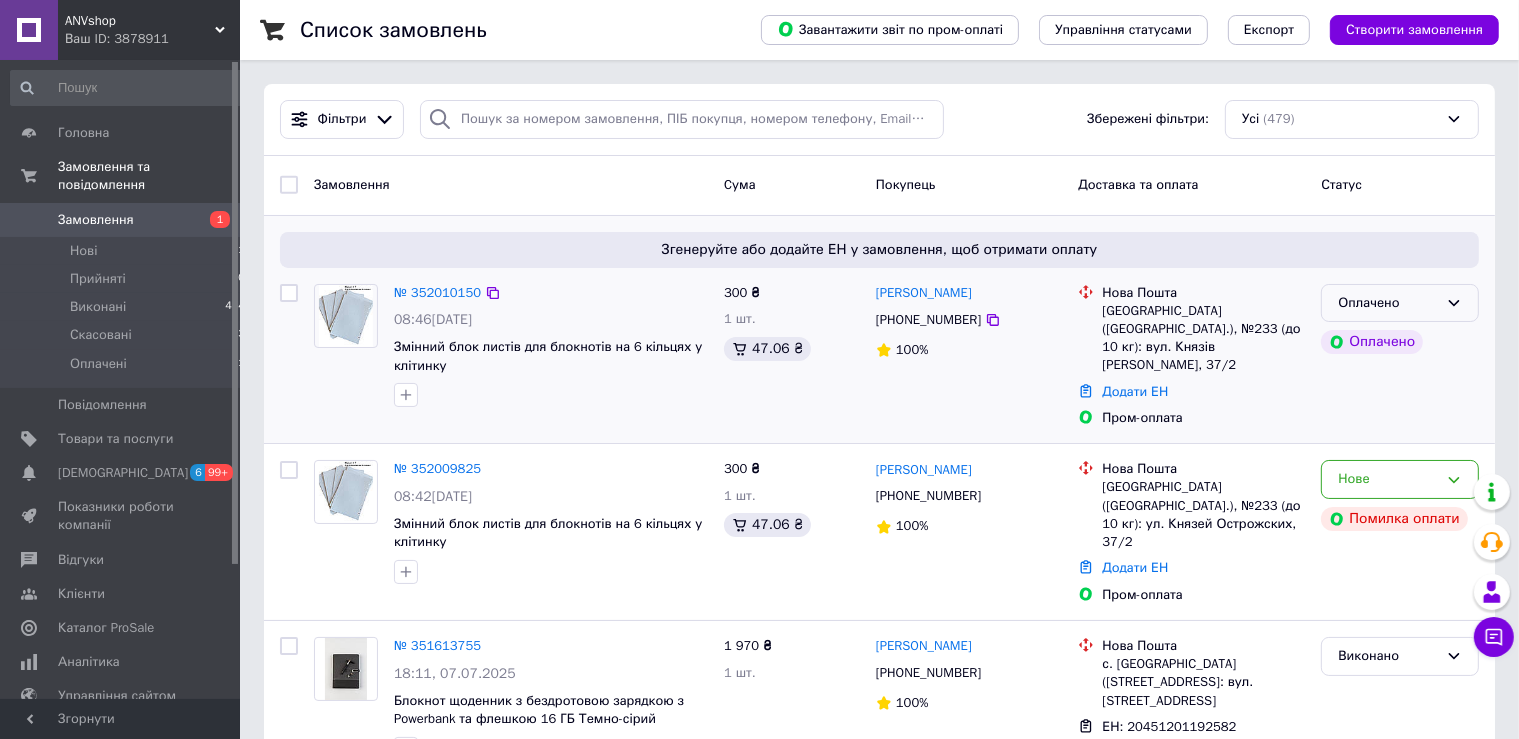 click on "Оплачено" at bounding box center (1400, 303) 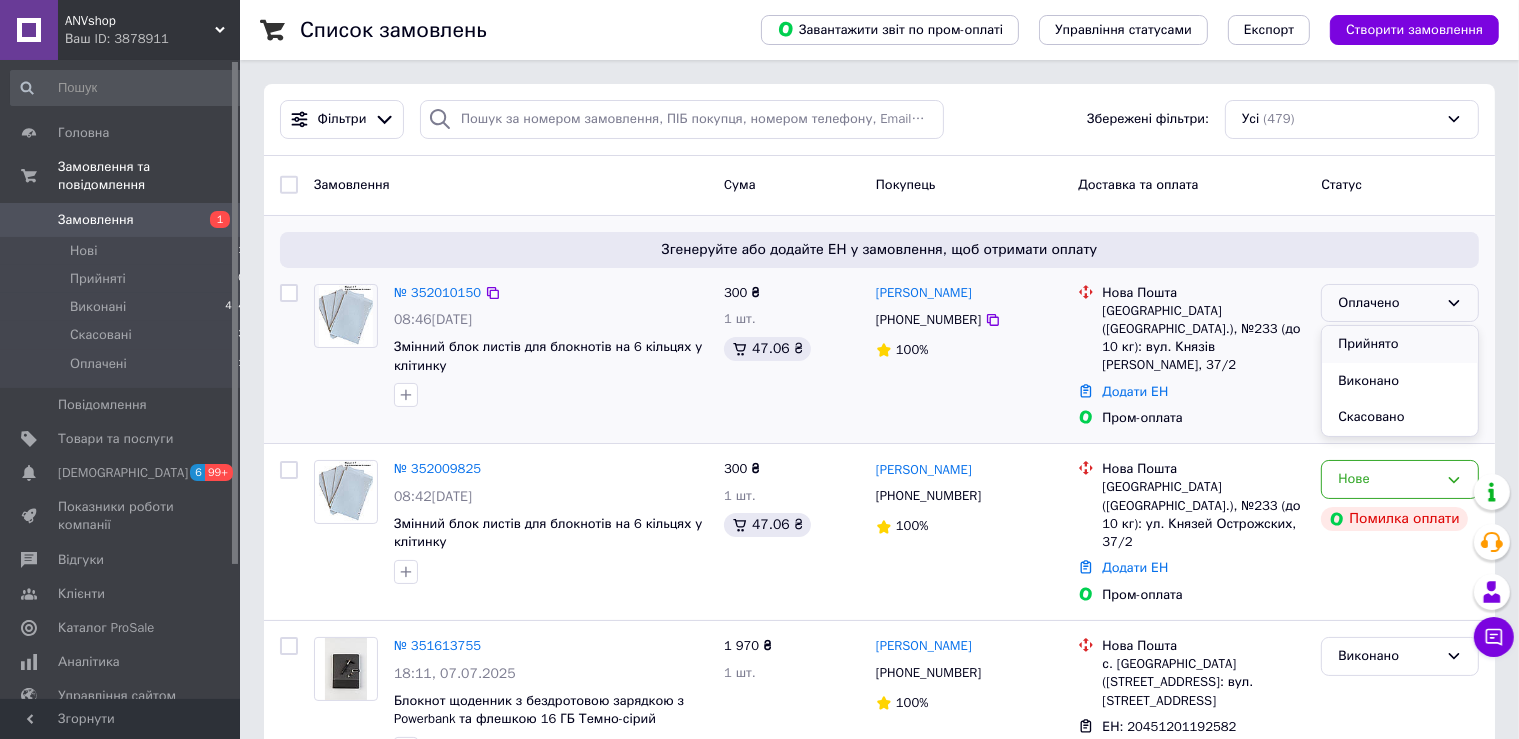 click on "Прийнято" at bounding box center (1400, 344) 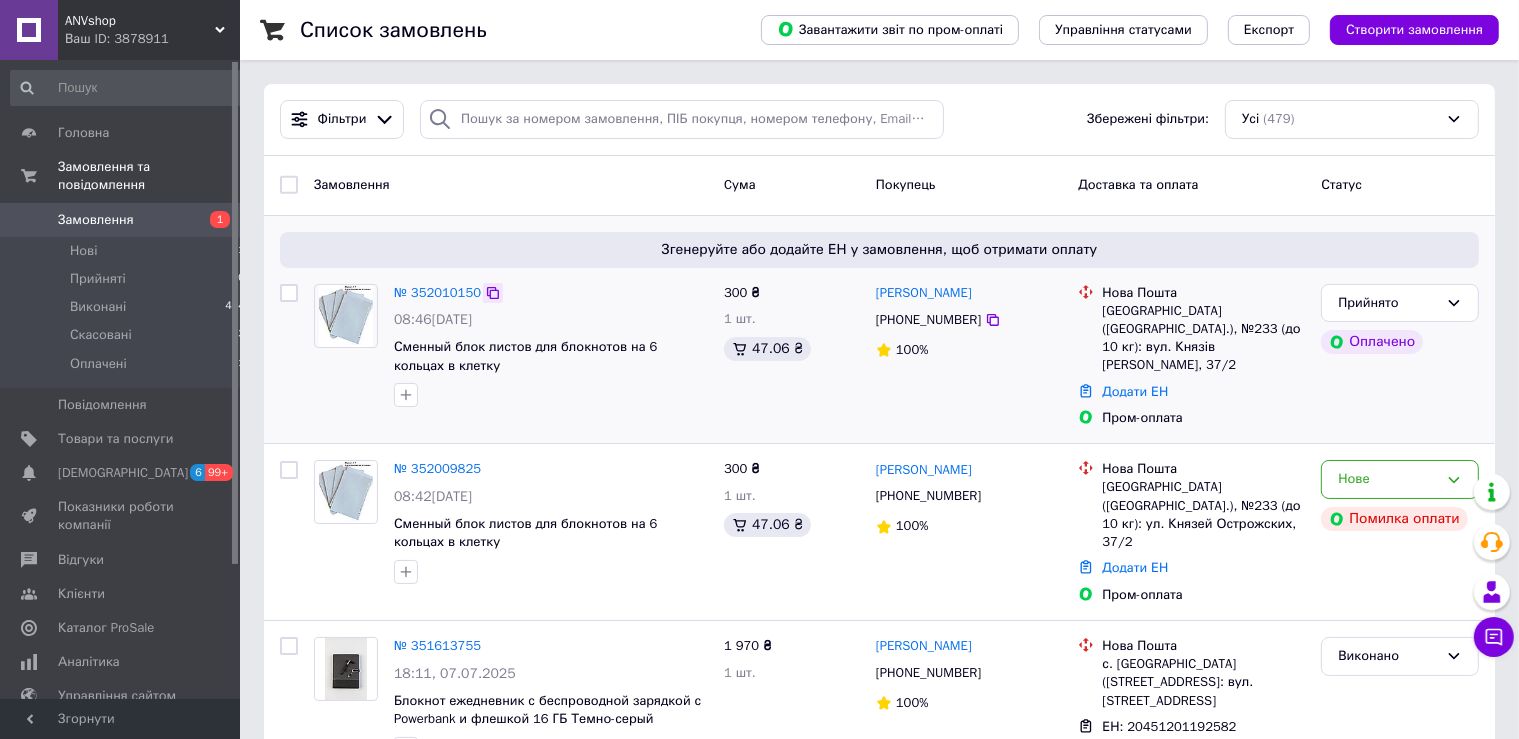 click 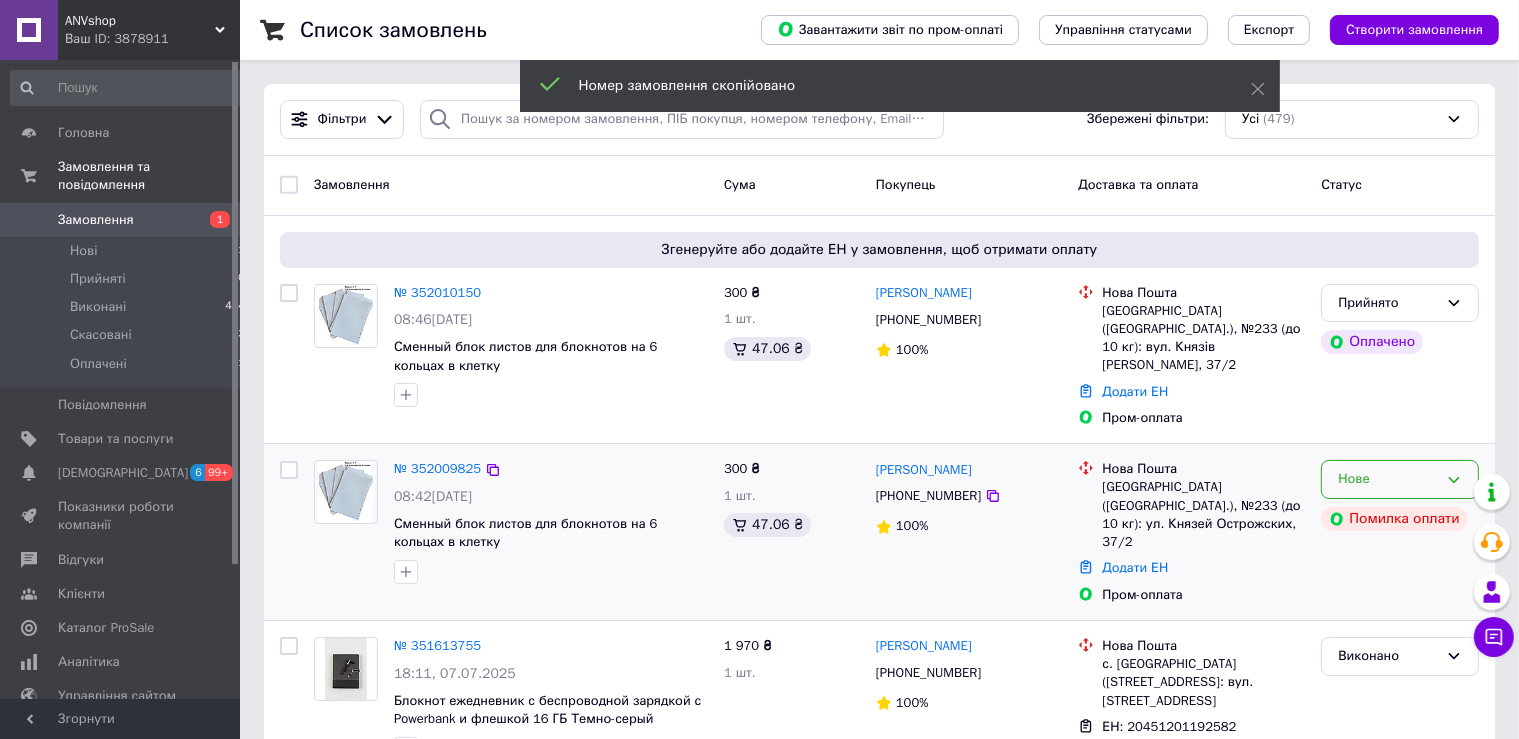 click on "Нове" at bounding box center [1400, 479] 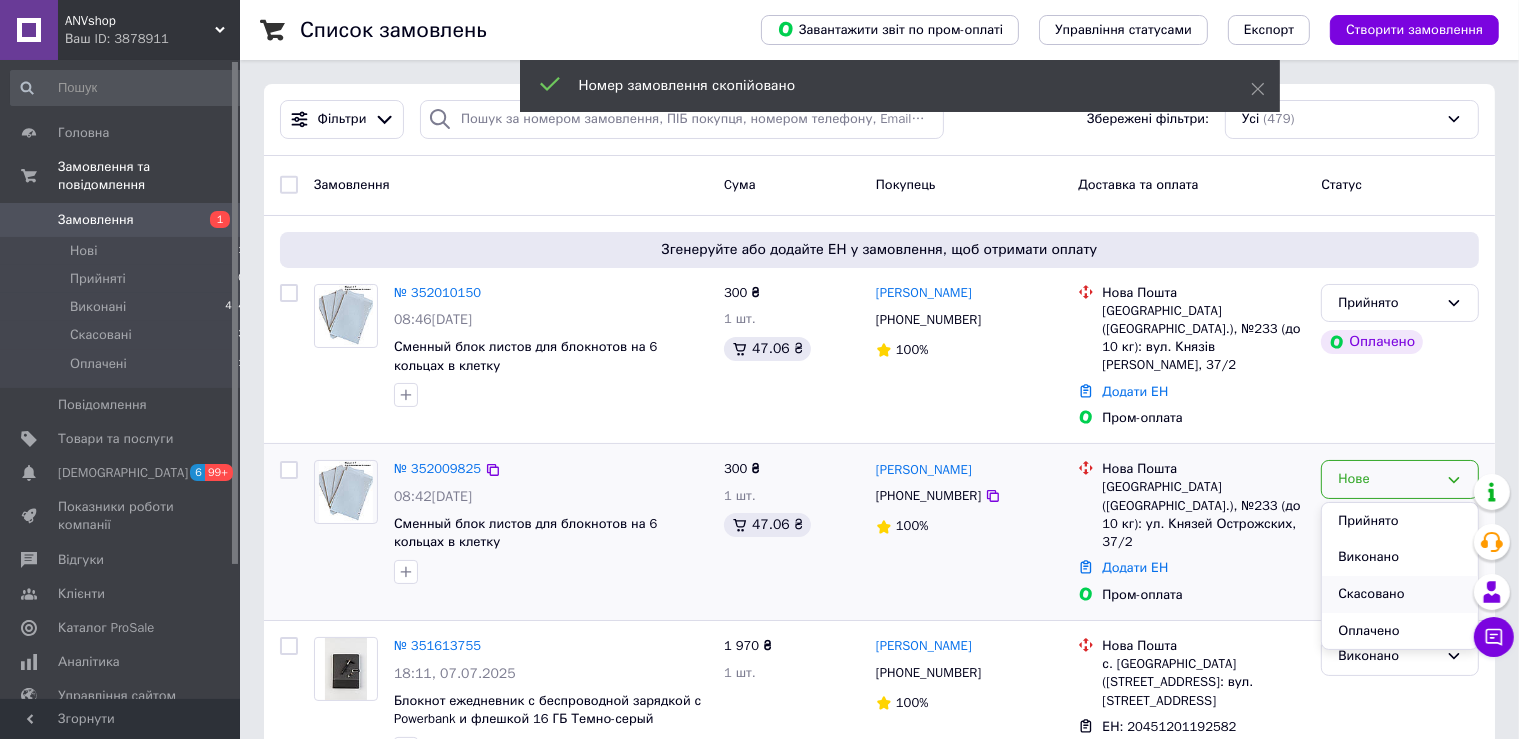 click on "Скасовано" at bounding box center [1400, 594] 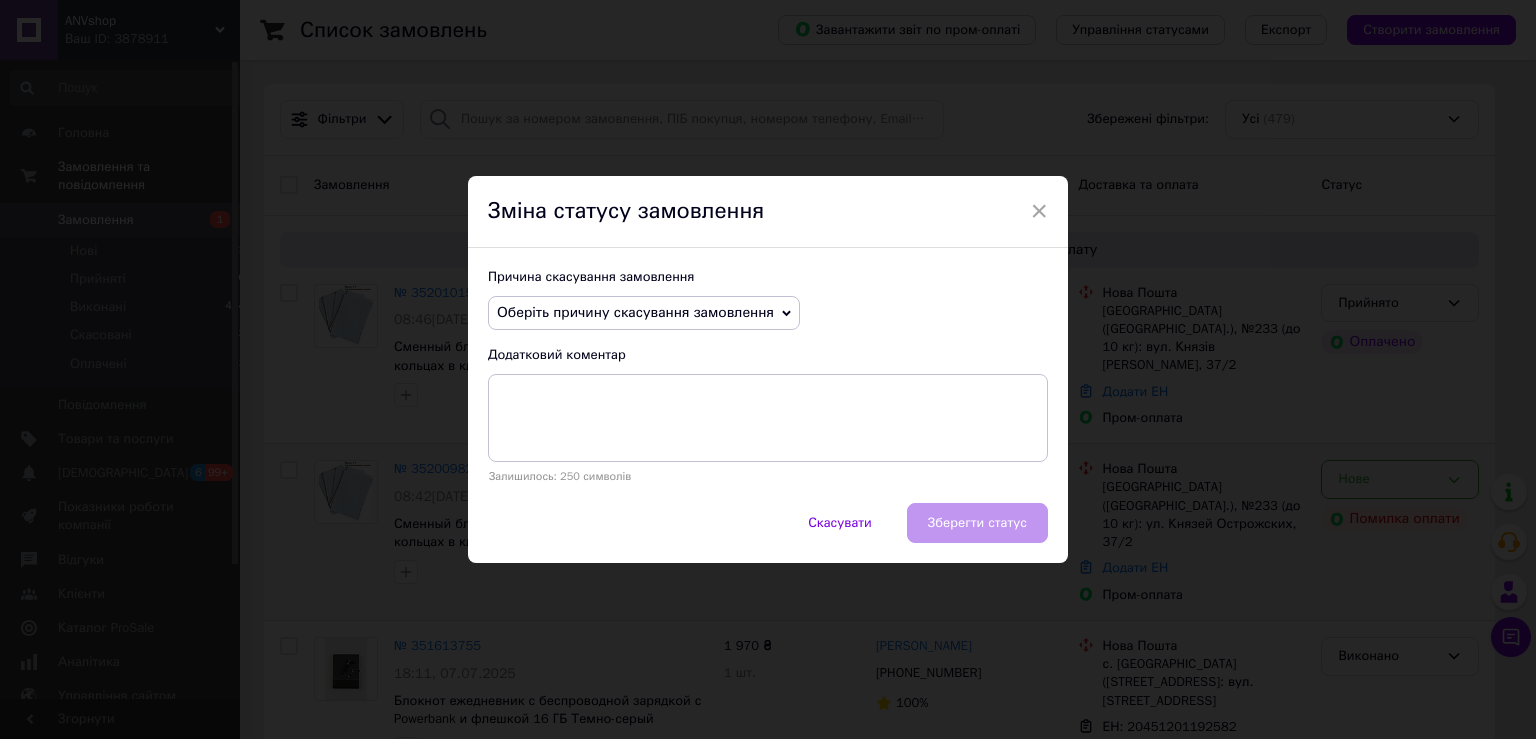 click on "Оберіть причину скасування замовлення" at bounding box center [635, 312] 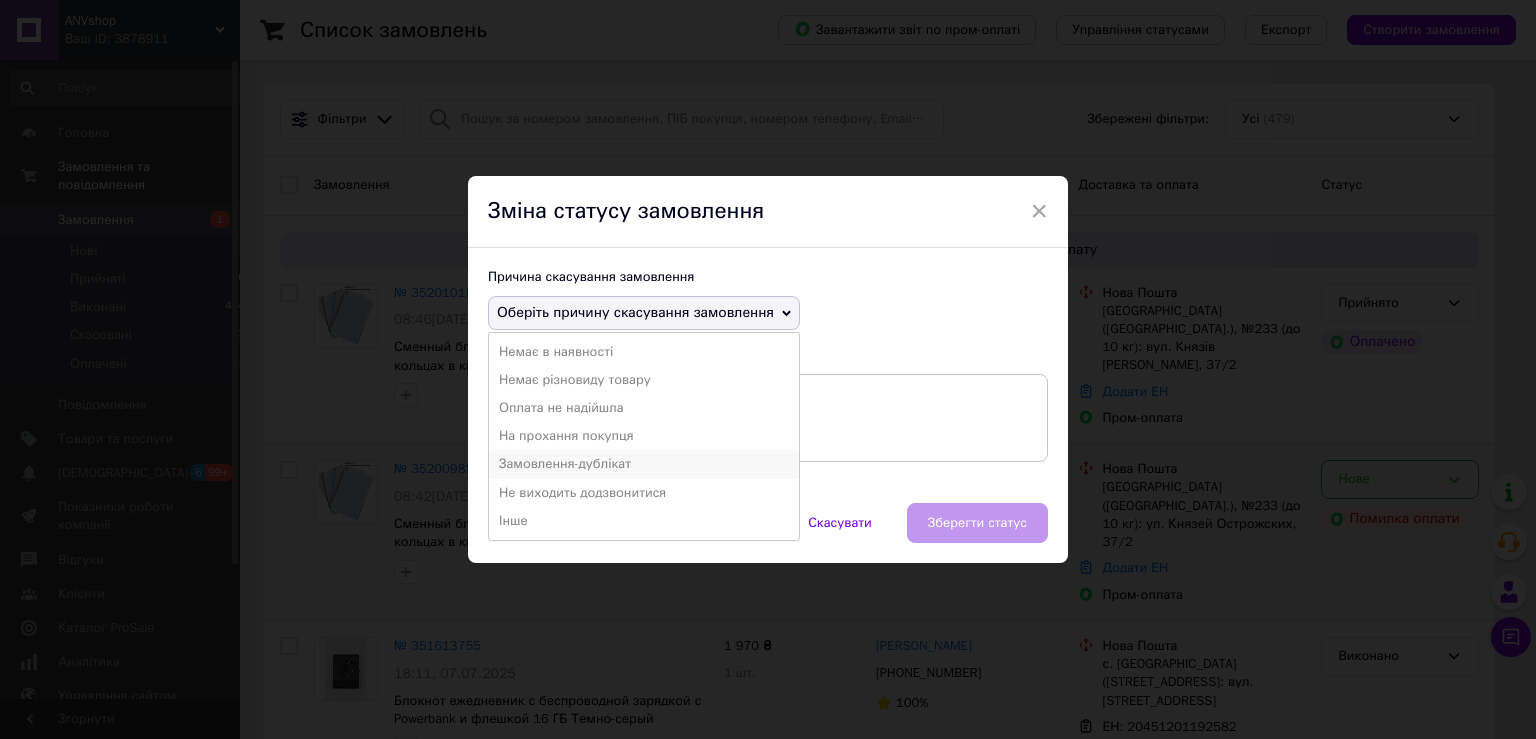 click on "Замовлення-дублікат" at bounding box center [644, 464] 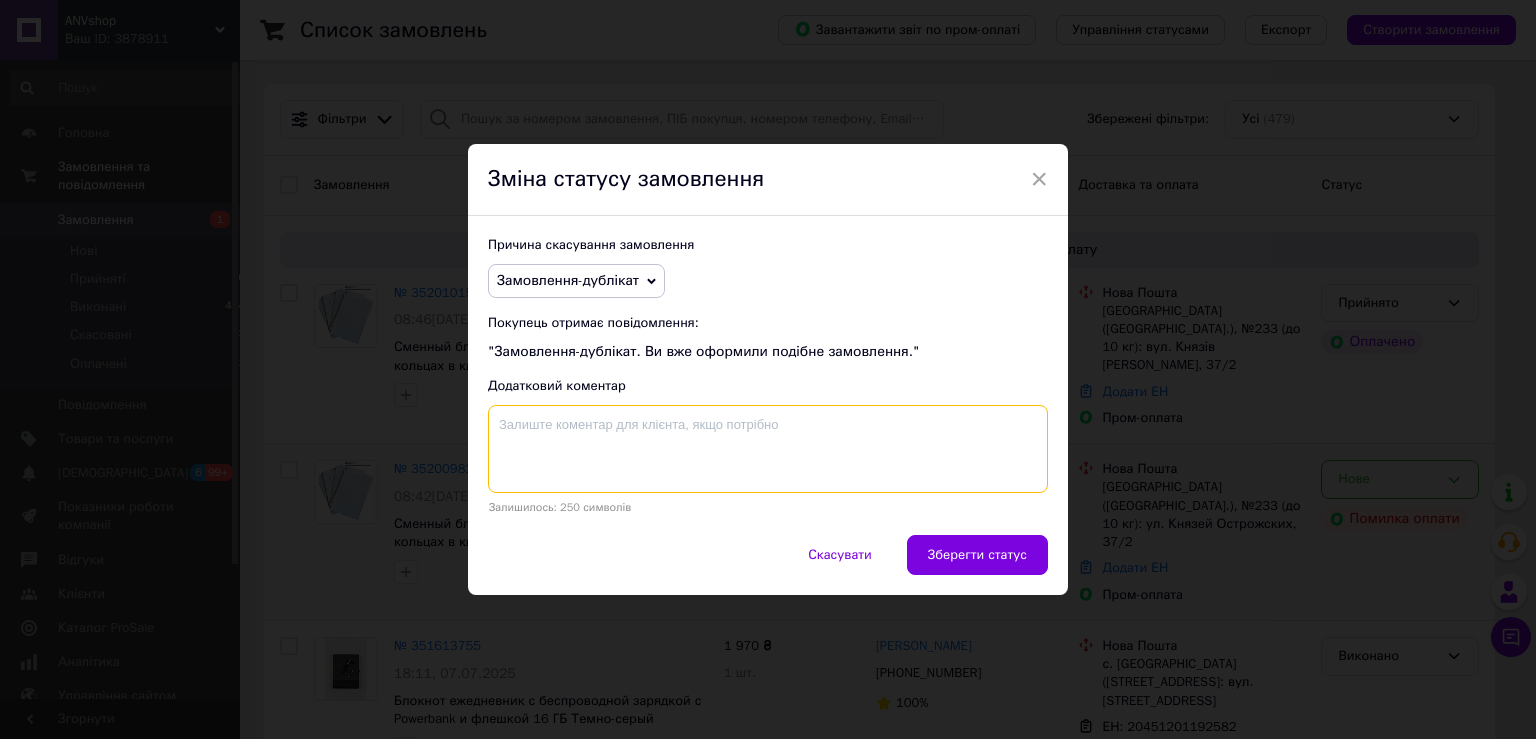 click at bounding box center [768, 449] 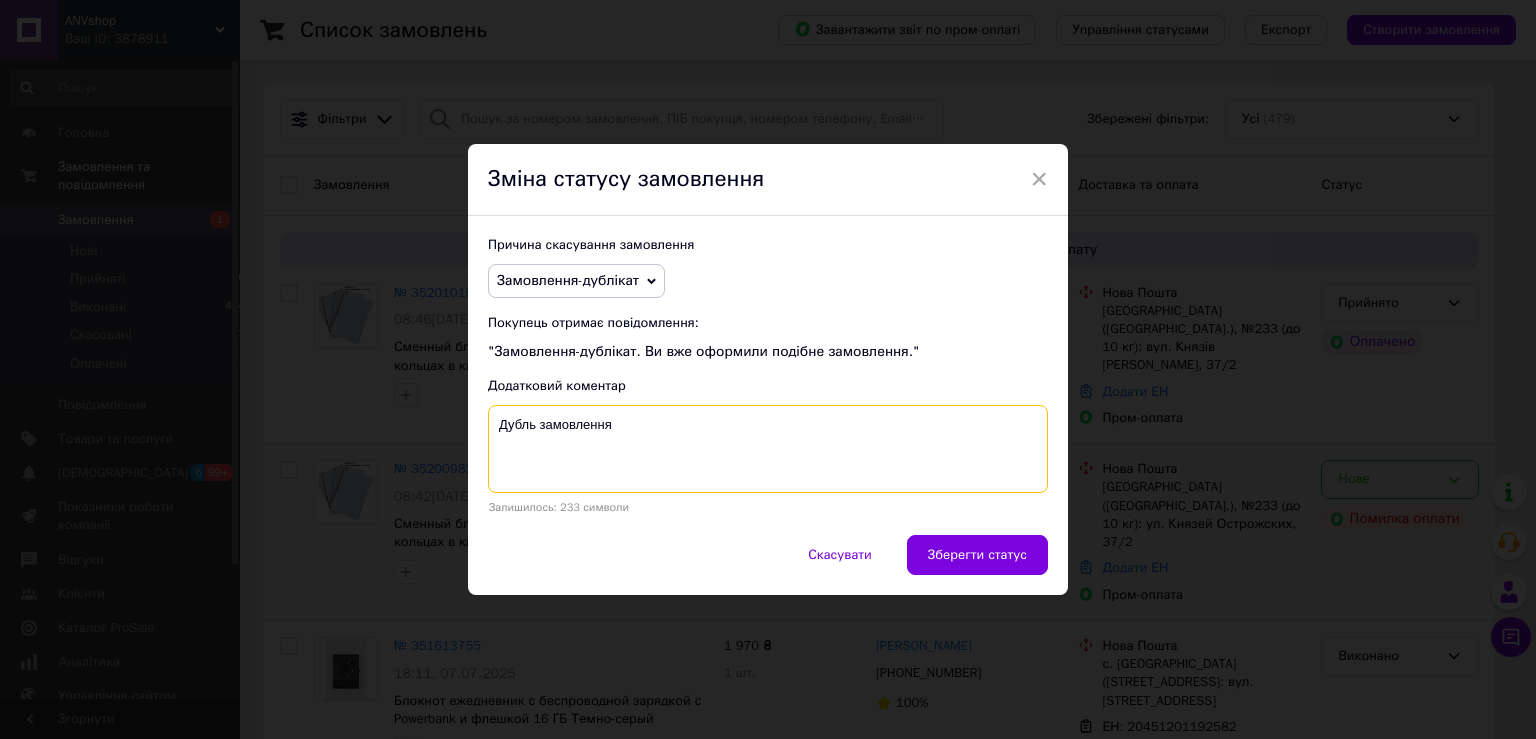 paste on "352010150" 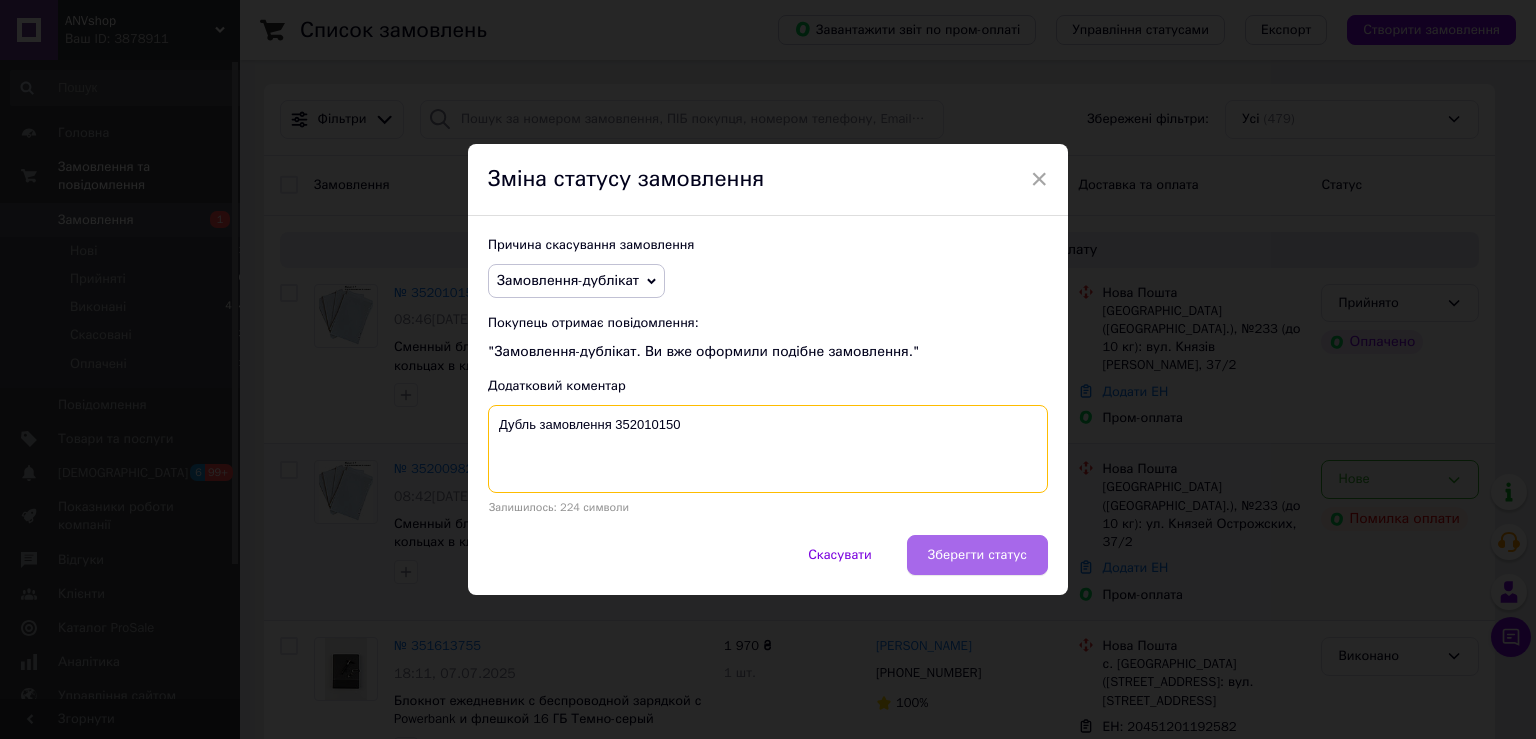 type on "Дубль замовлення 352010150" 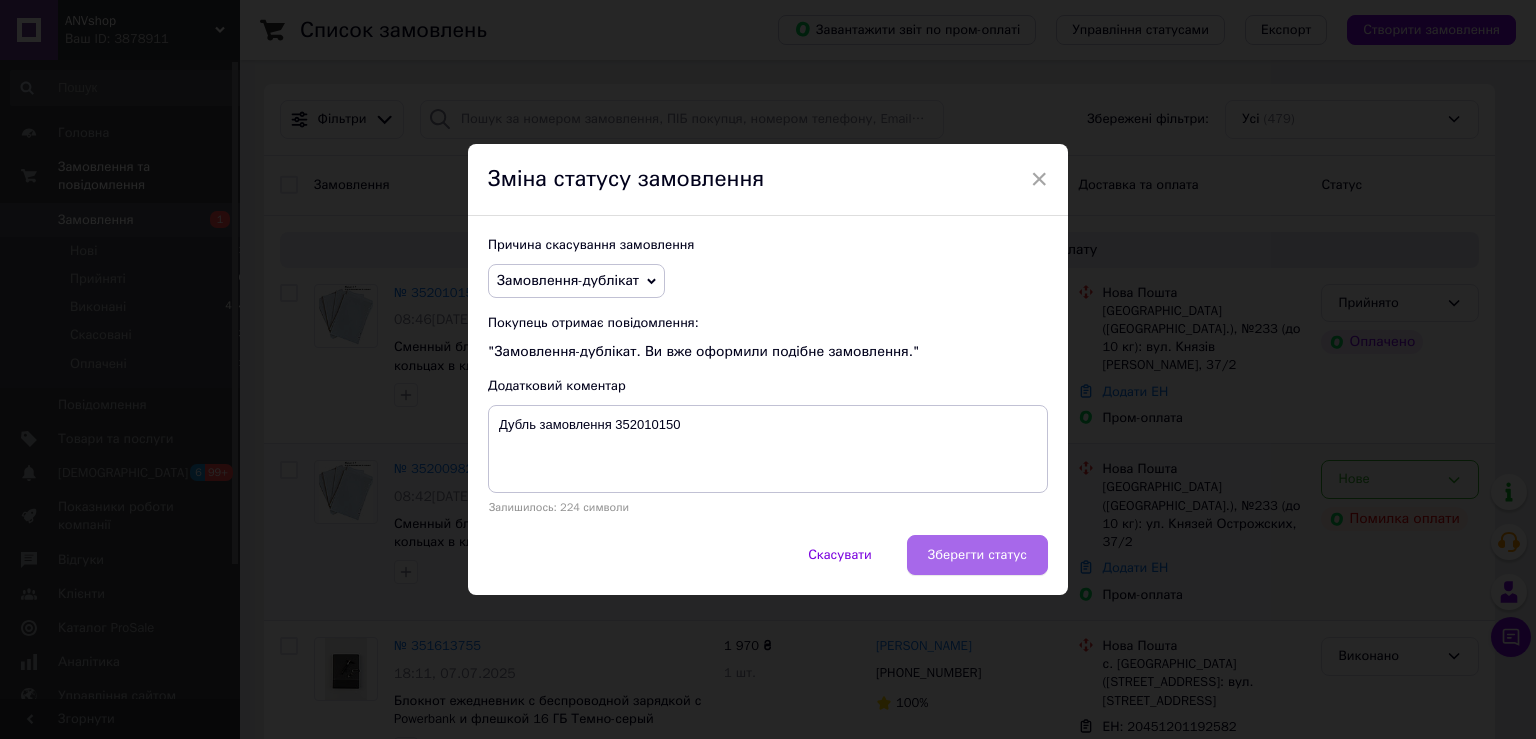 click on "Зберегти статус" at bounding box center [977, 555] 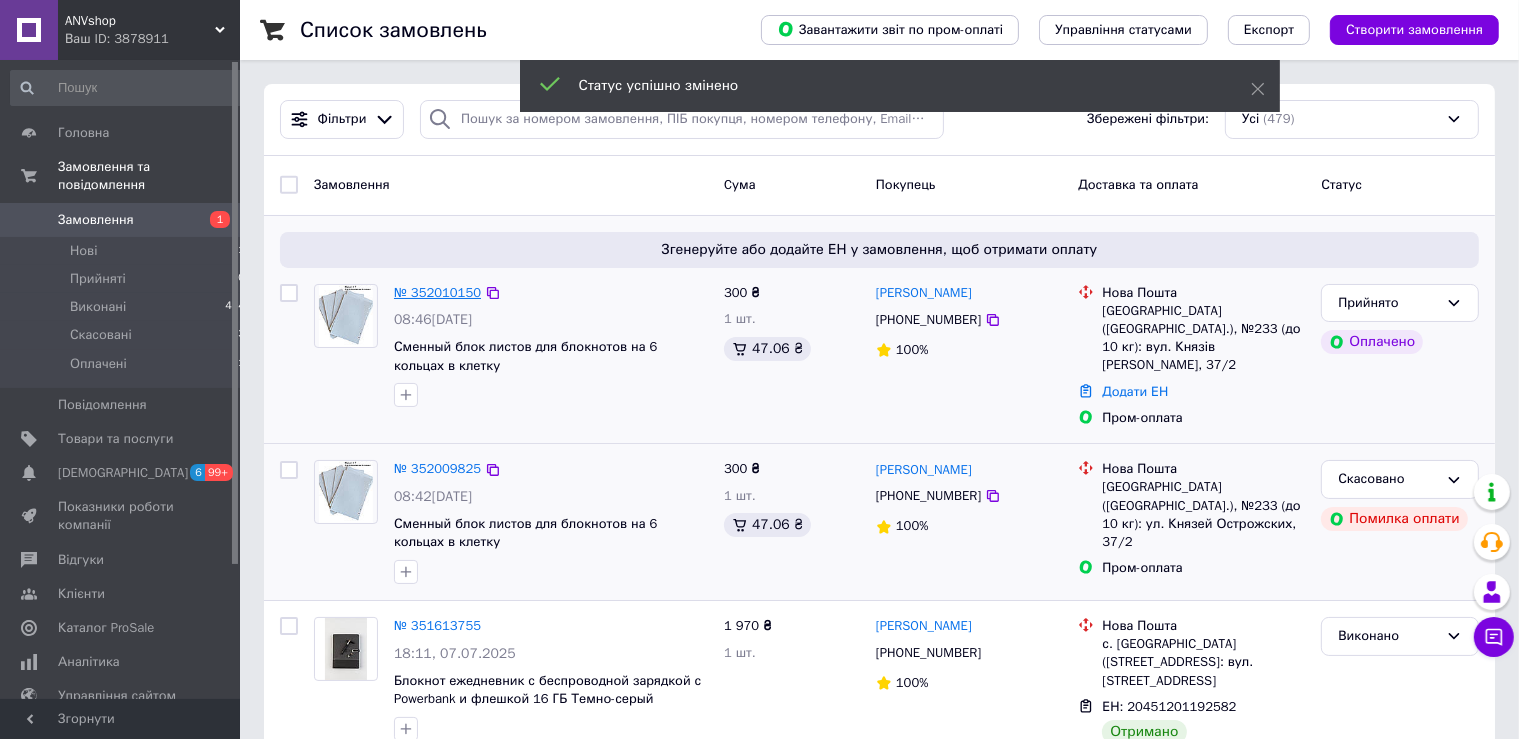 click on "№ 352010150" at bounding box center [437, 292] 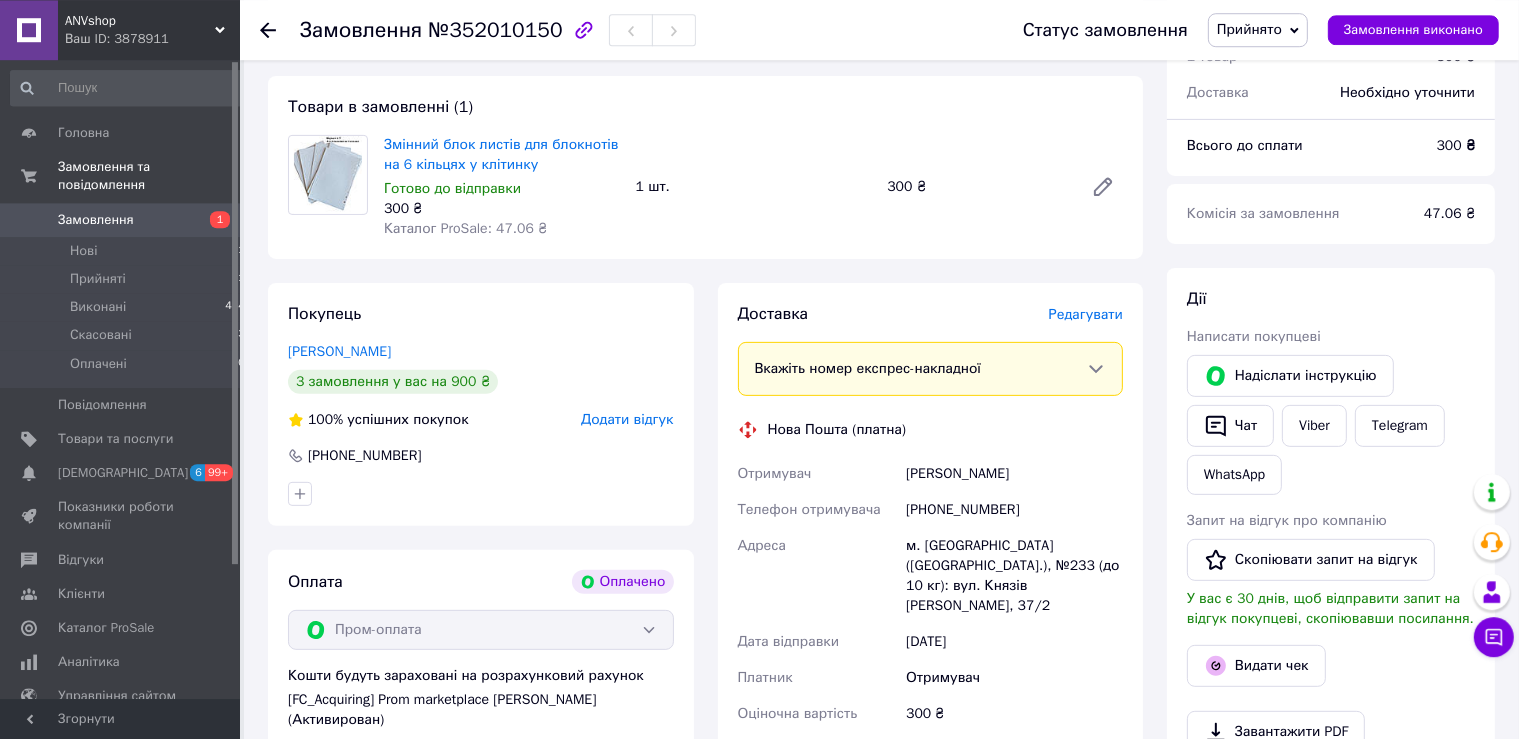 scroll, scrollTop: 648, scrollLeft: 0, axis: vertical 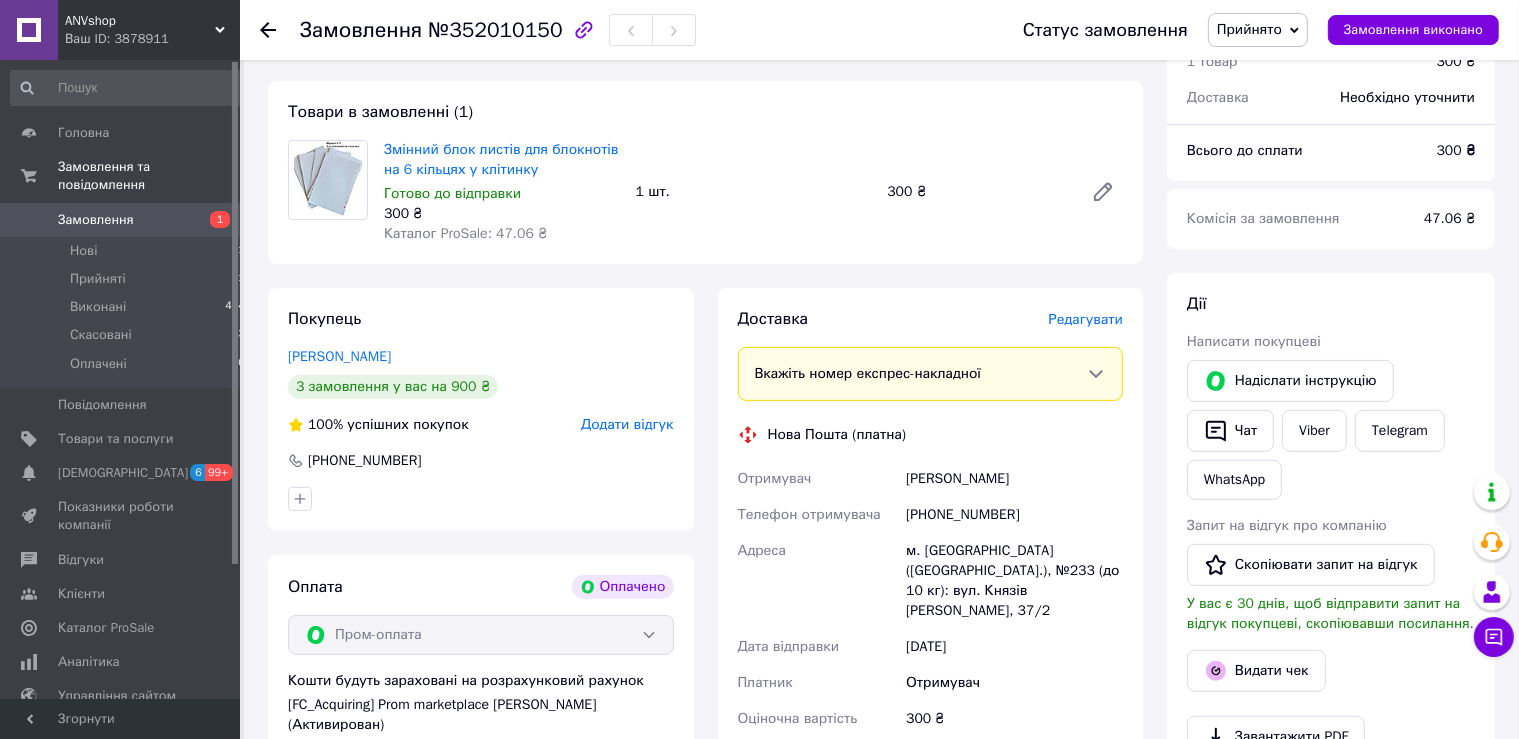 click on "[PHONE_NUMBER]" at bounding box center (1014, 515) 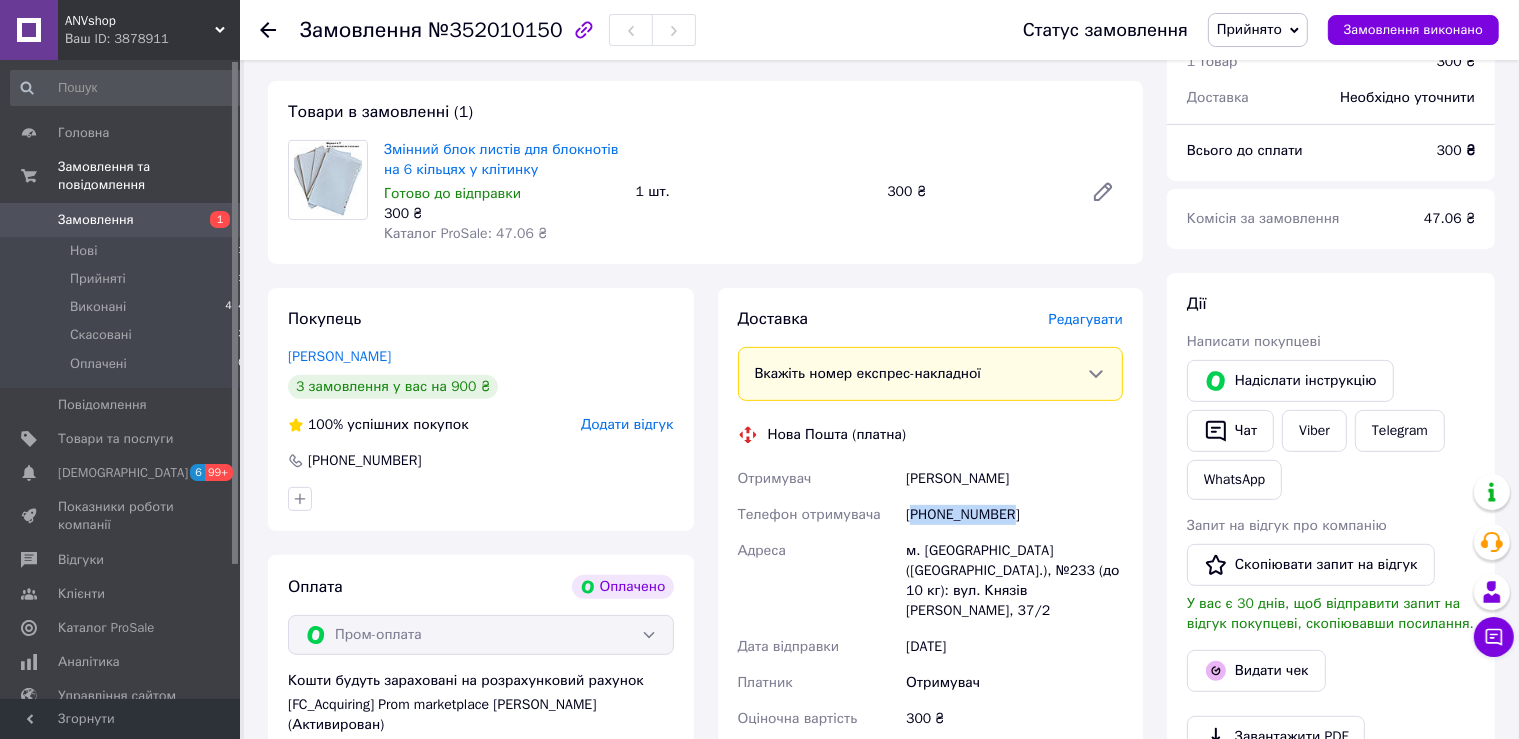 click on "[PHONE_NUMBER]" at bounding box center [1014, 515] 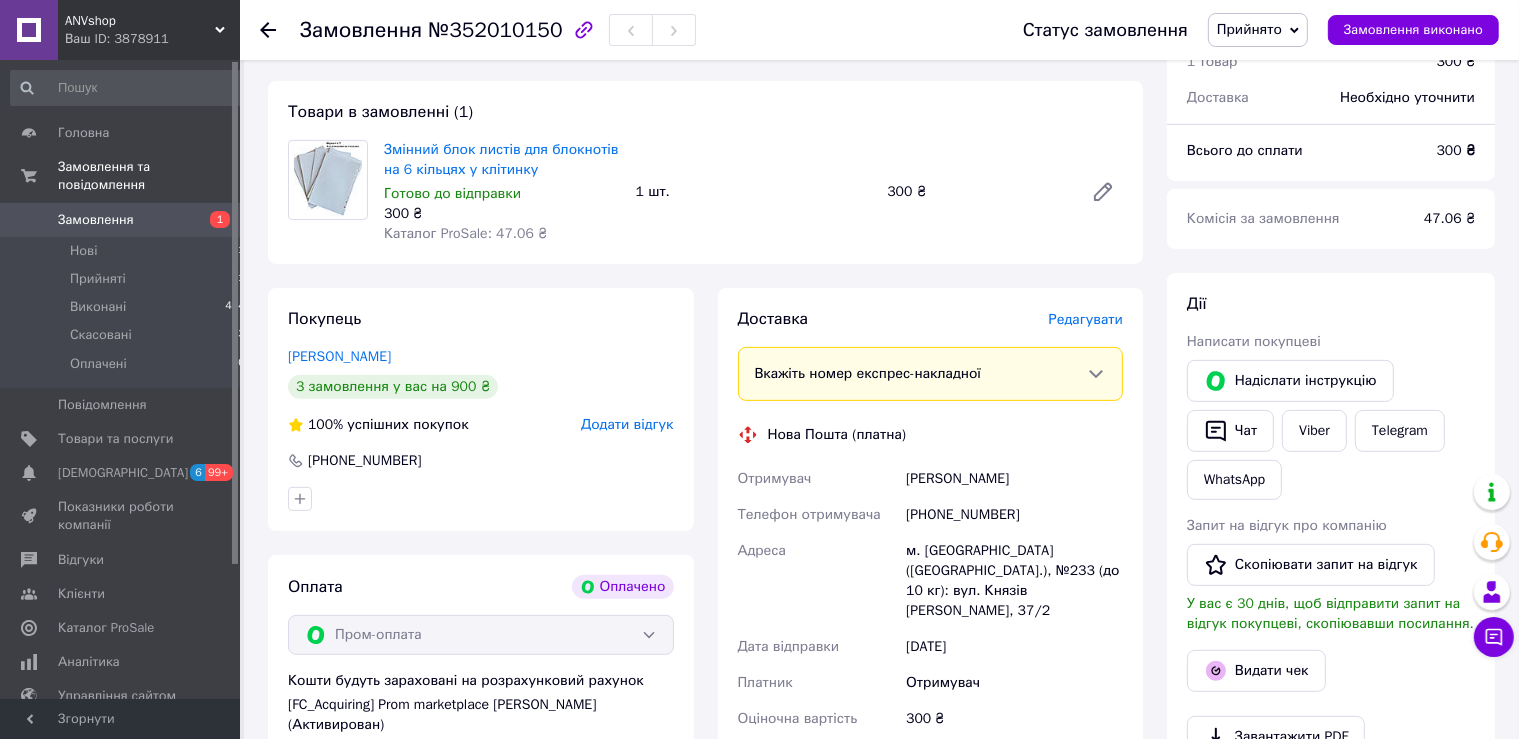 click on "[PHONE_NUMBER]" at bounding box center (1014, 515) 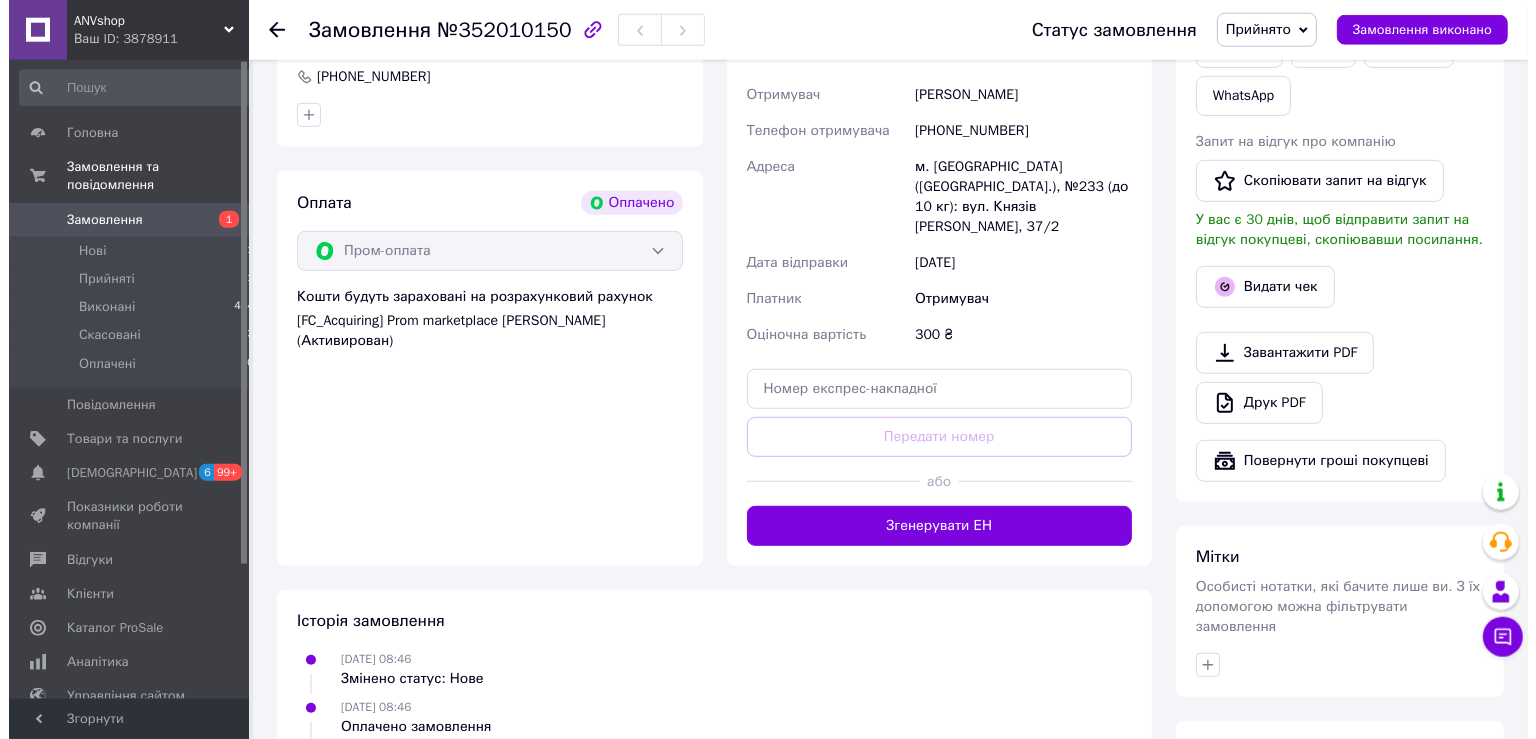 scroll, scrollTop: 859, scrollLeft: 0, axis: vertical 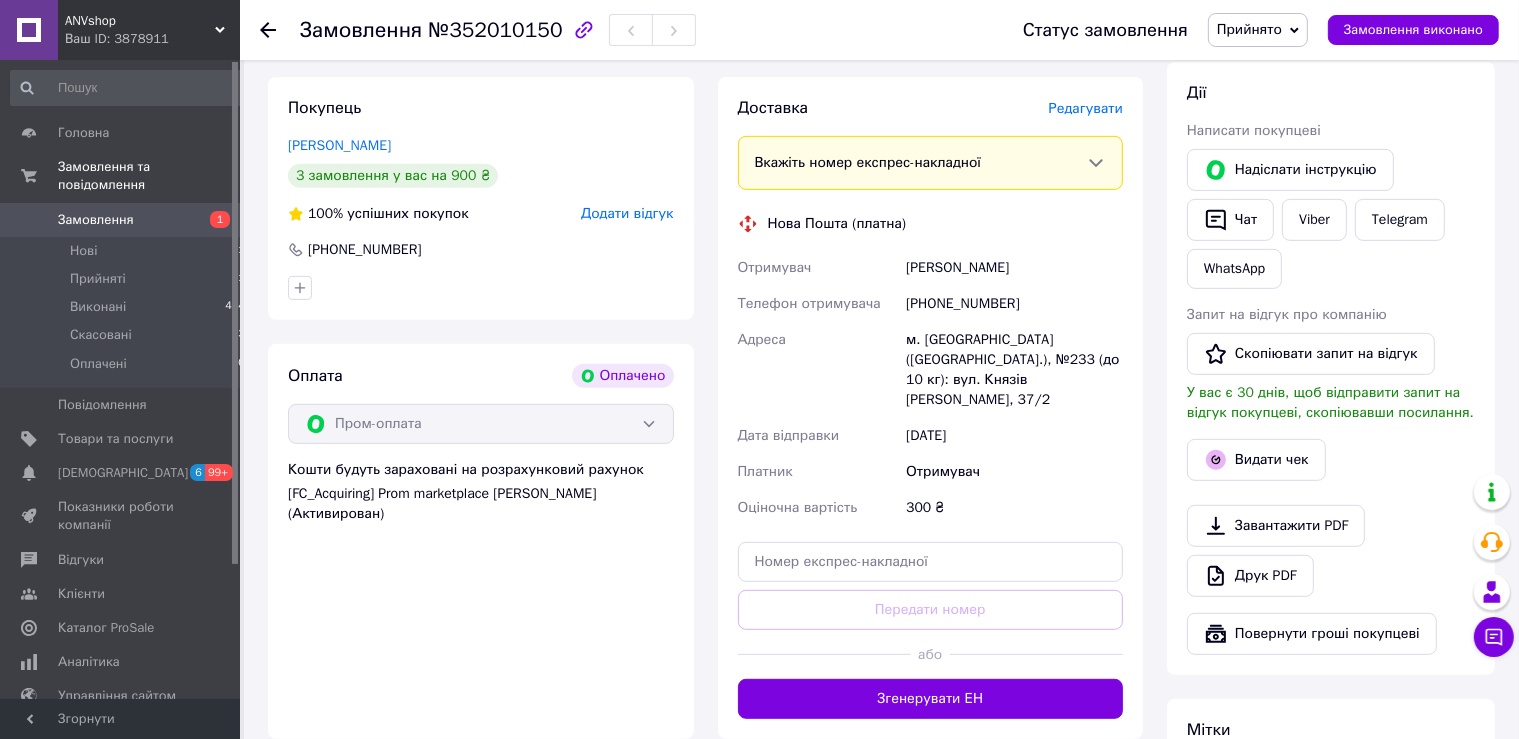 click on "Редагувати" at bounding box center [1086, 108] 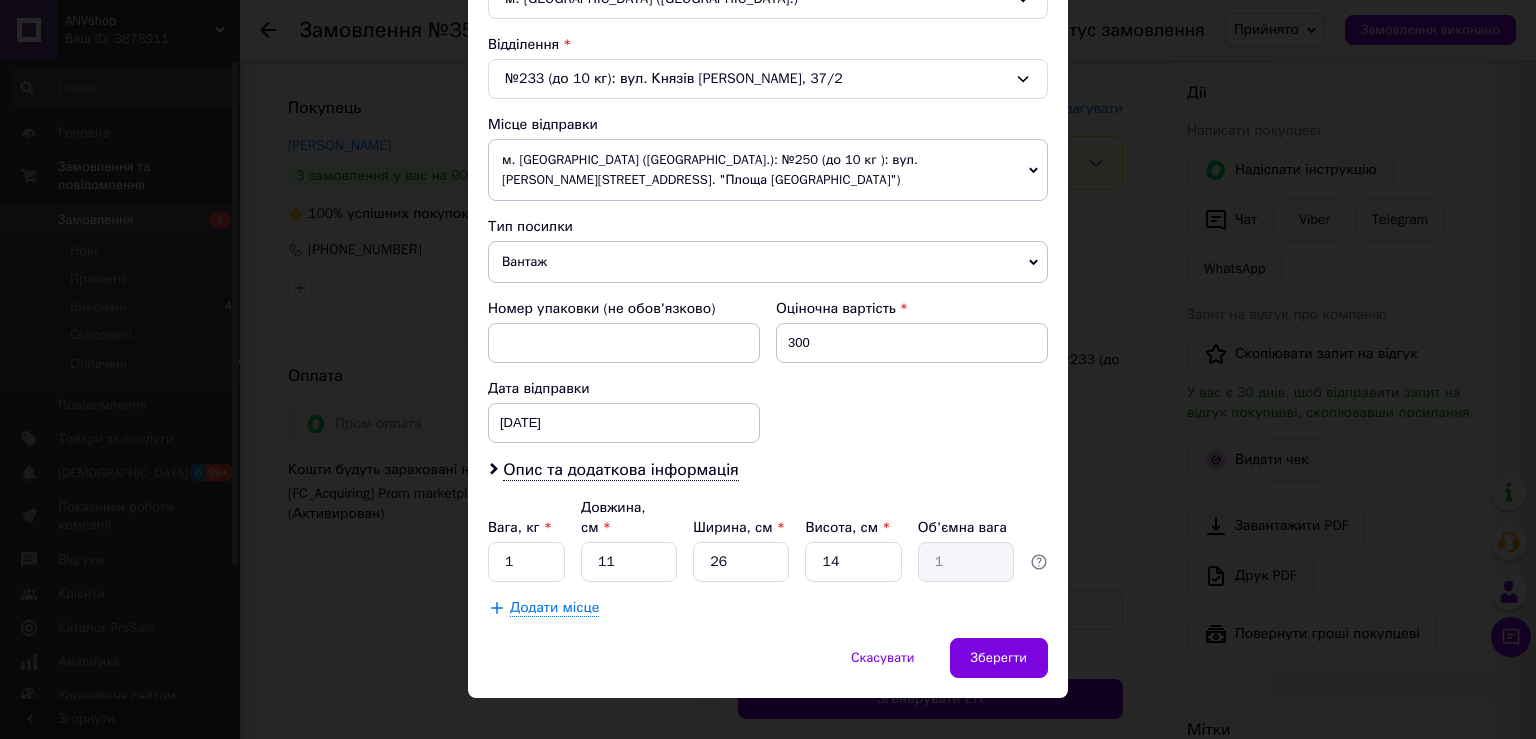 scroll, scrollTop: 603, scrollLeft: 0, axis: vertical 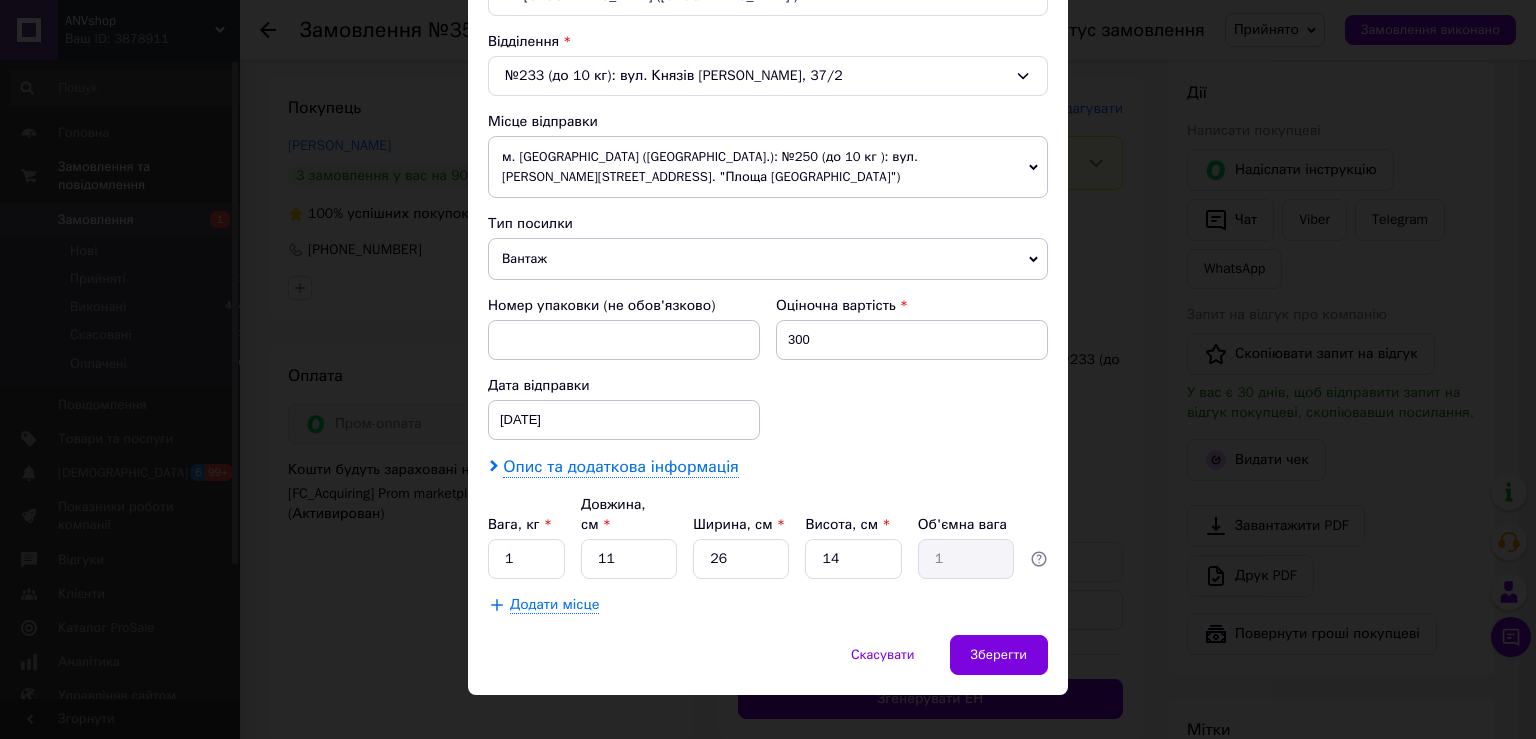 click on "Опис та додаткова інформація" at bounding box center [620, 467] 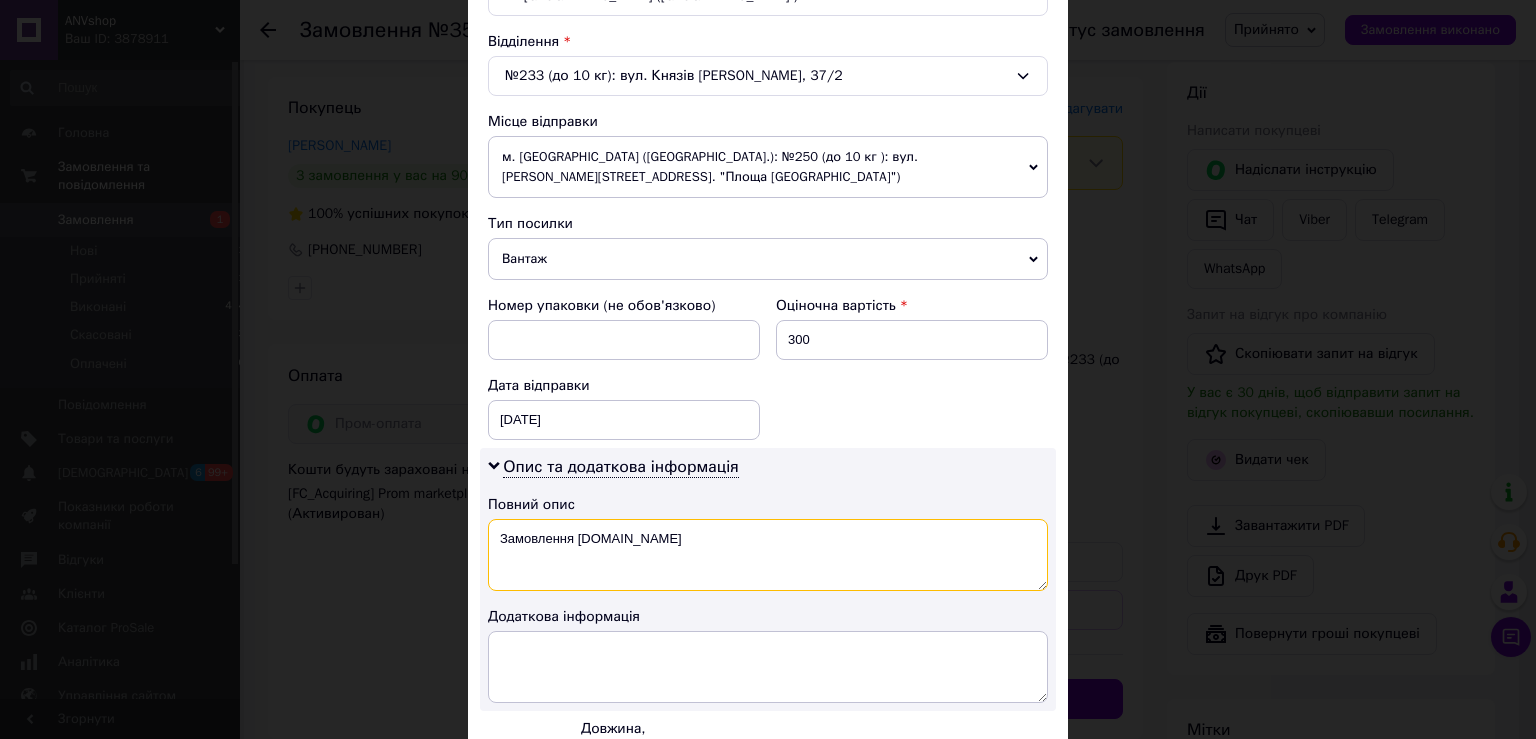 click on "Замовлення [DOMAIN_NAME]" at bounding box center (768, 555) 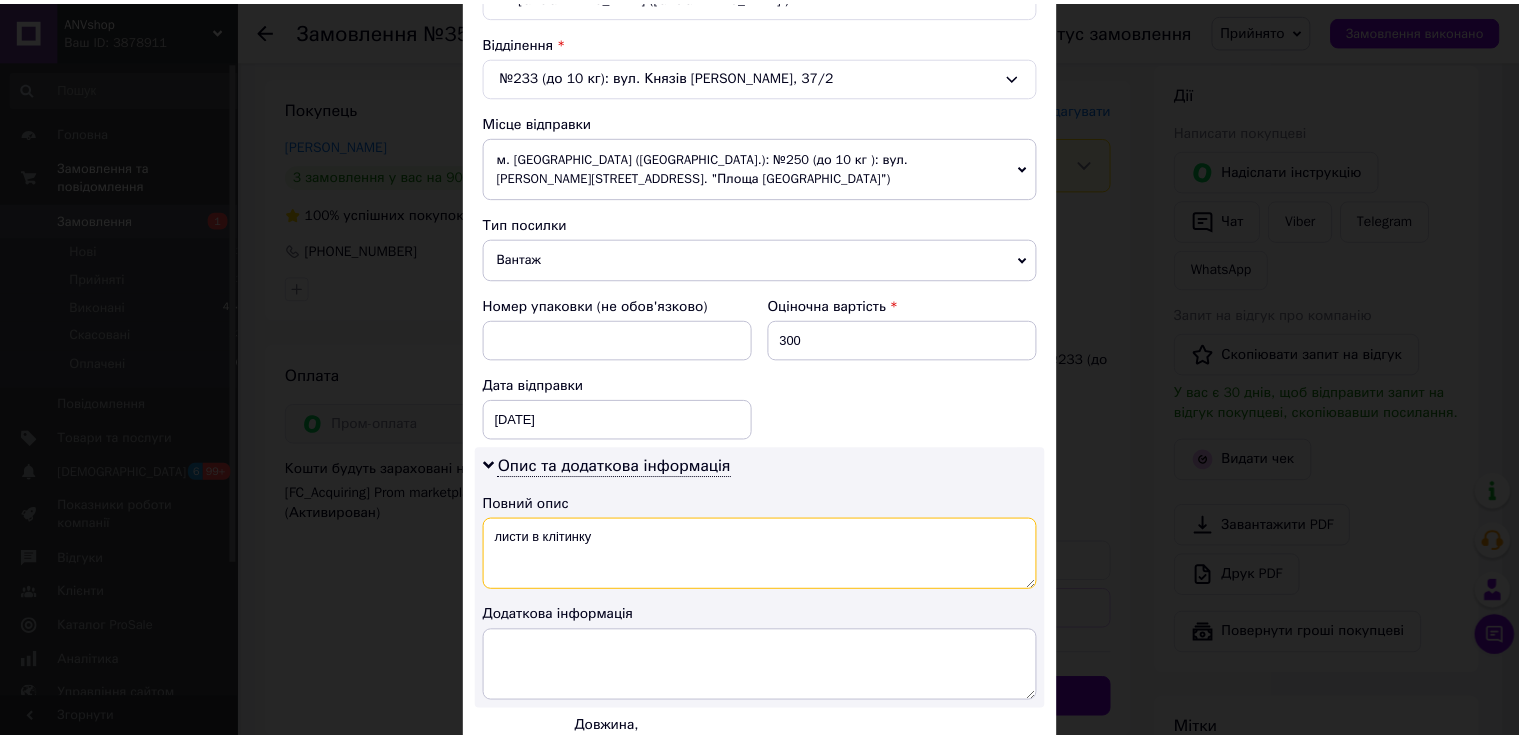 scroll, scrollTop: 826, scrollLeft: 0, axis: vertical 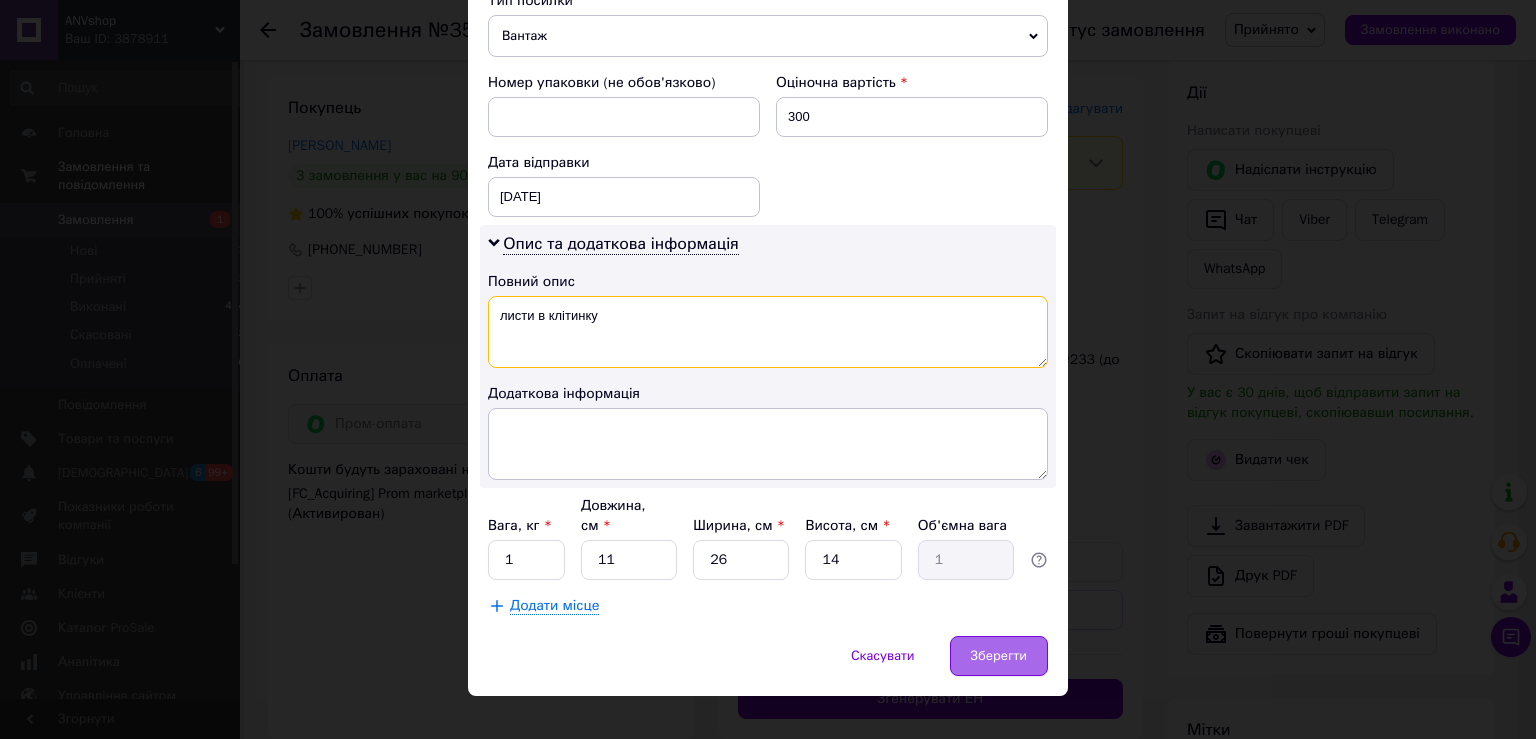 type on "листи в клітинку" 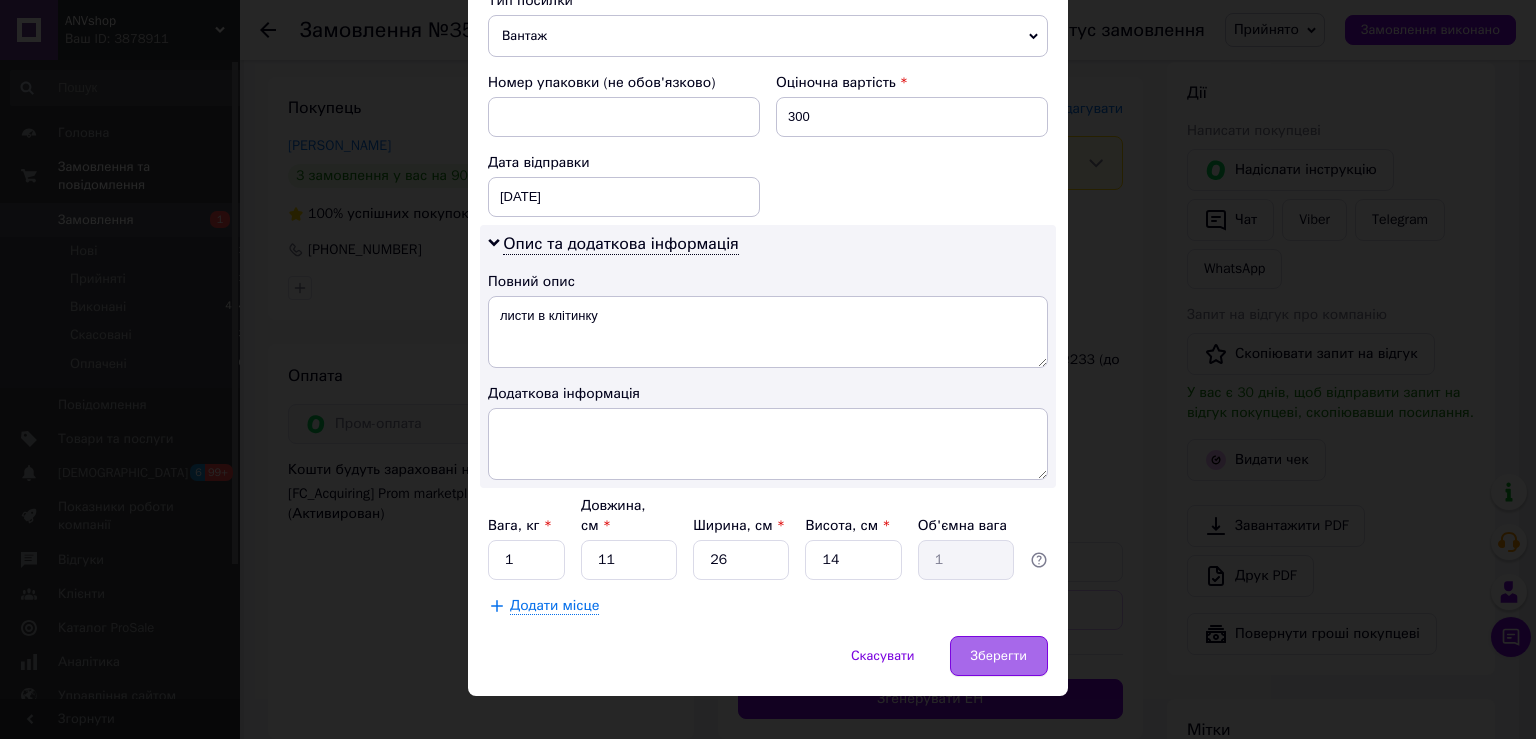 click on "Зберегти" at bounding box center [999, 656] 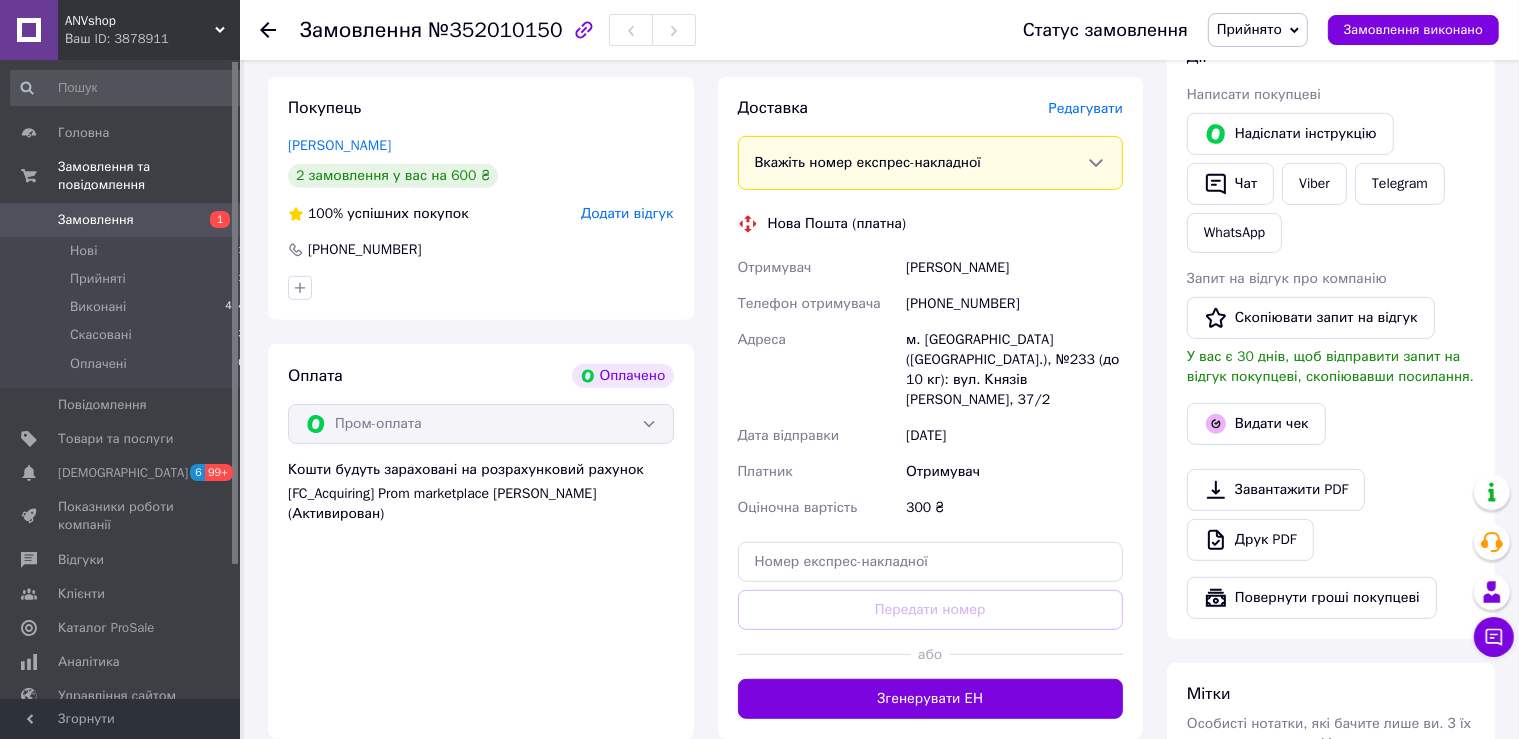 click on "Згенерувати ЕН" at bounding box center [931, 699] 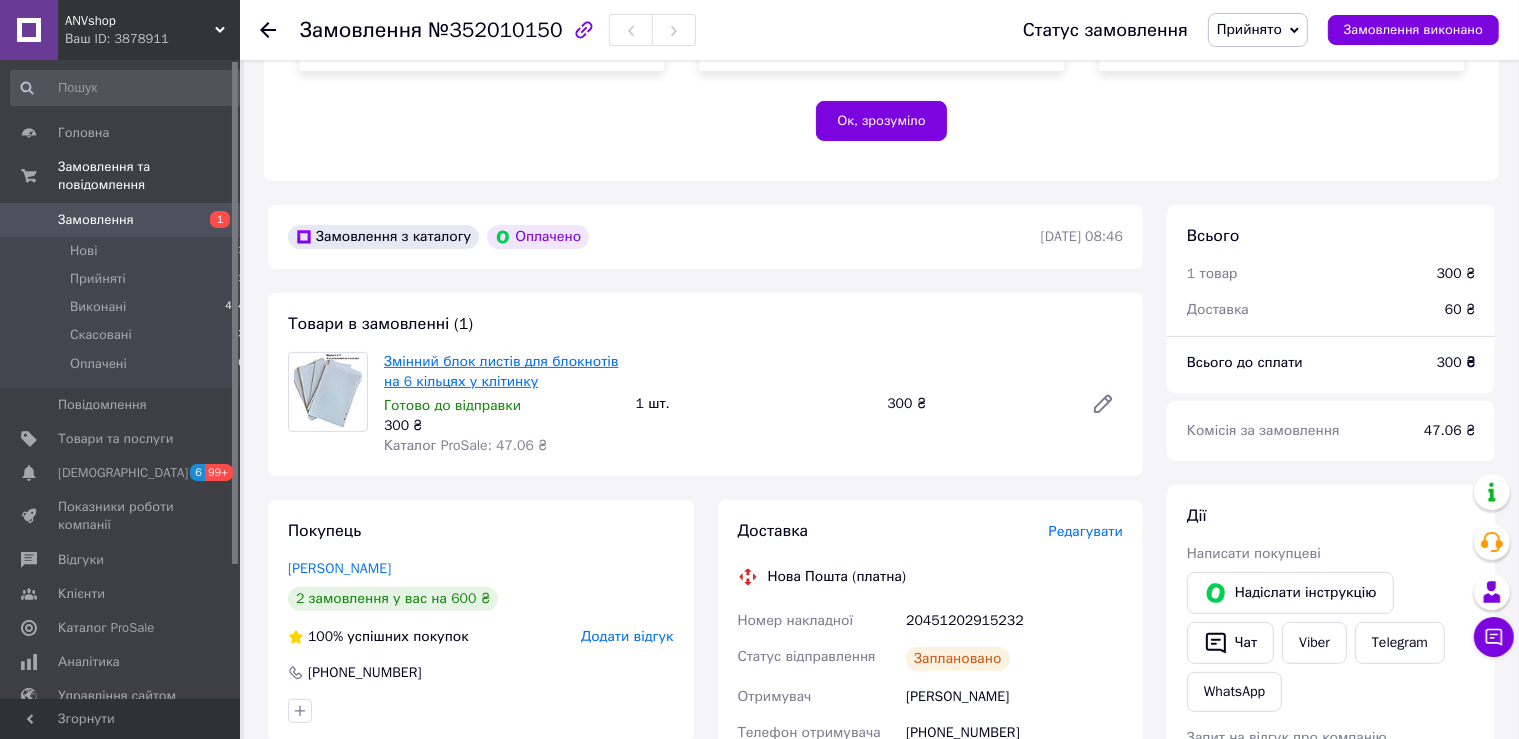 scroll, scrollTop: 859, scrollLeft: 0, axis: vertical 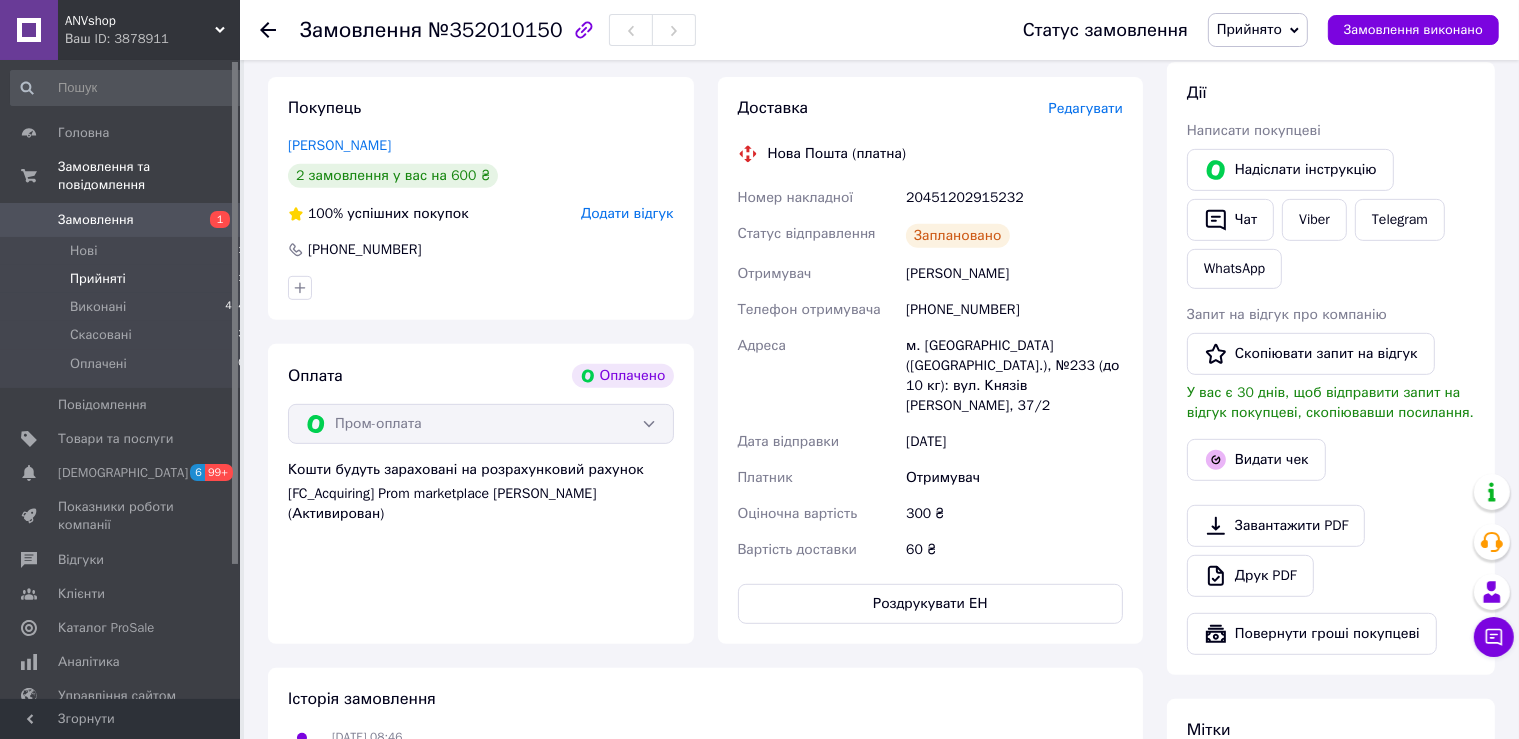 click on "Прийняті" at bounding box center (98, 279) 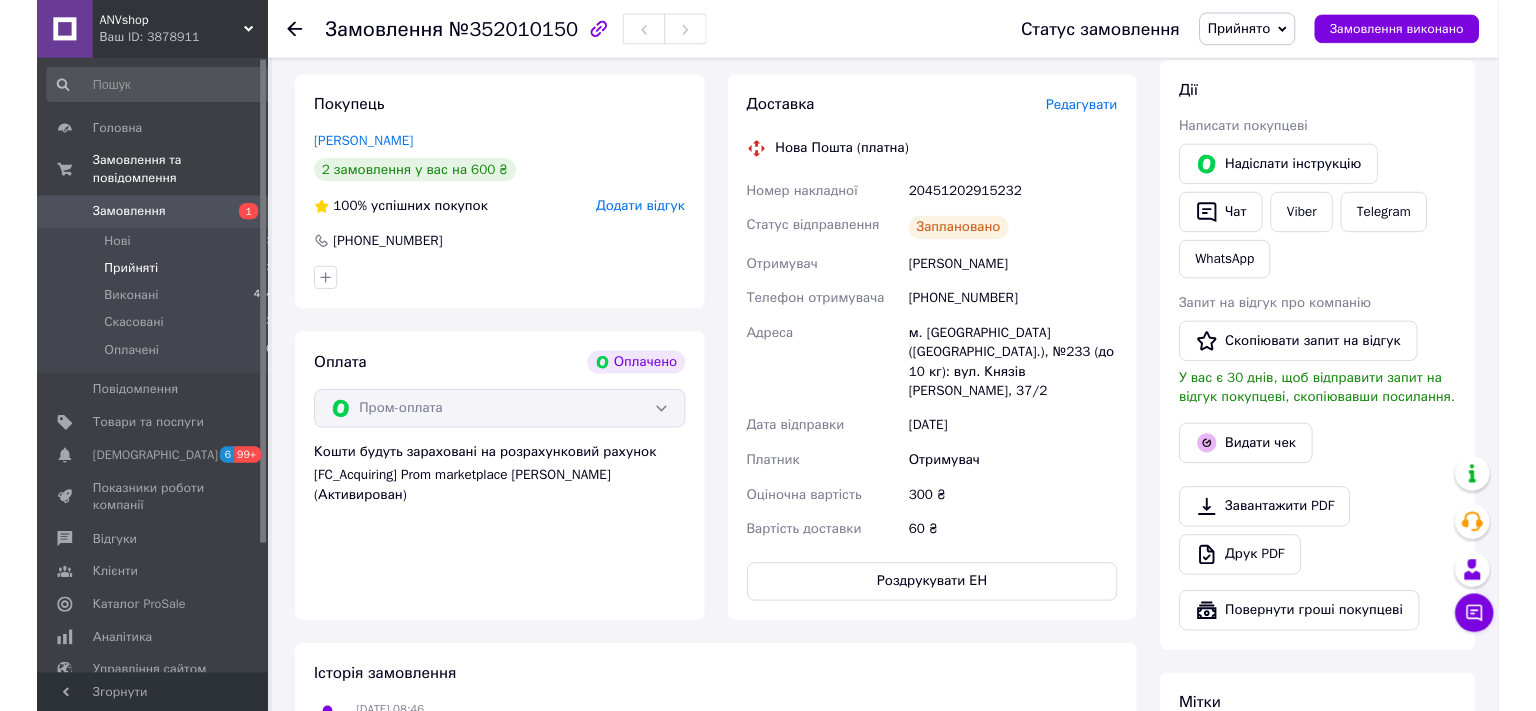 scroll, scrollTop: 0, scrollLeft: 0, axis: both 